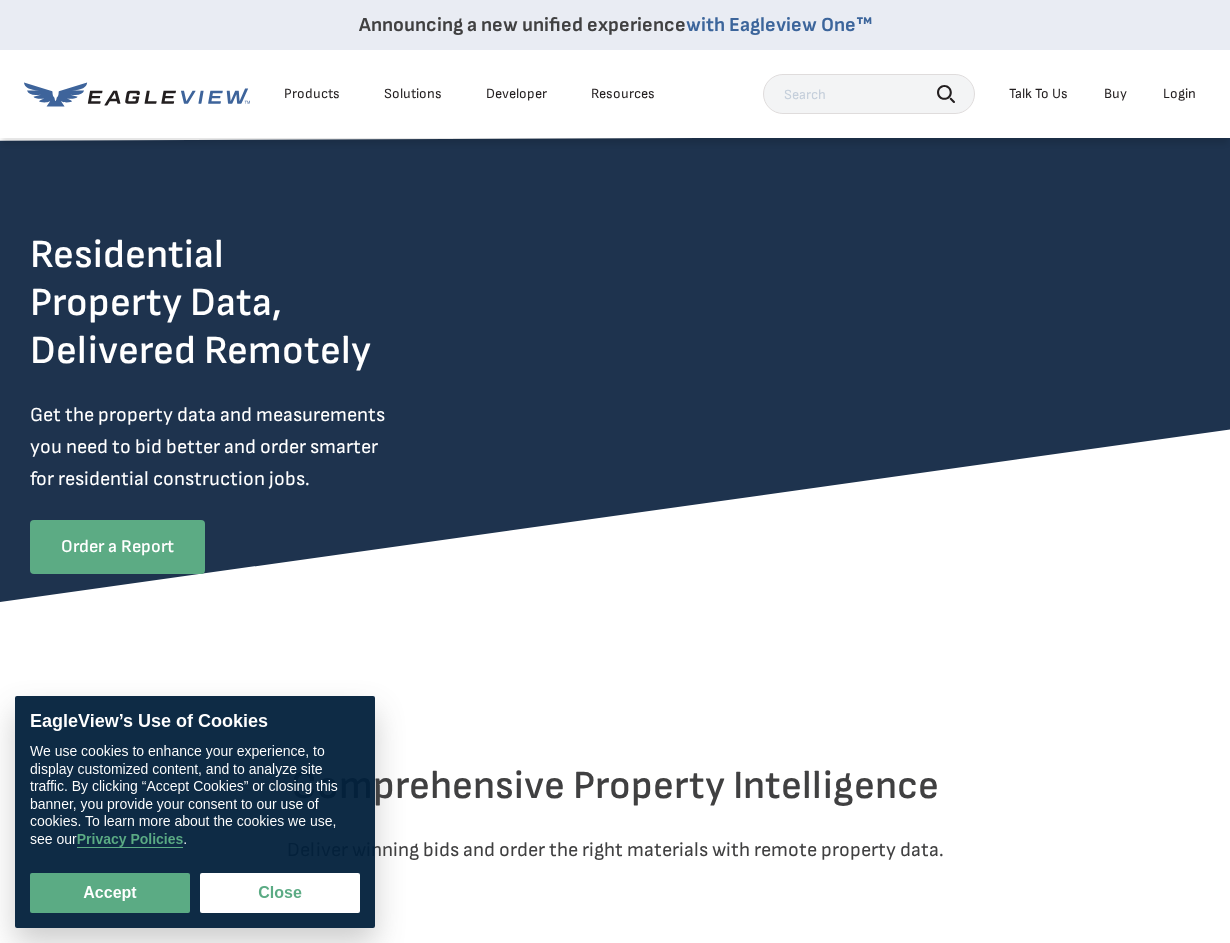 scroll, scrollTop: 0, scrollLeft: 0, axis: both 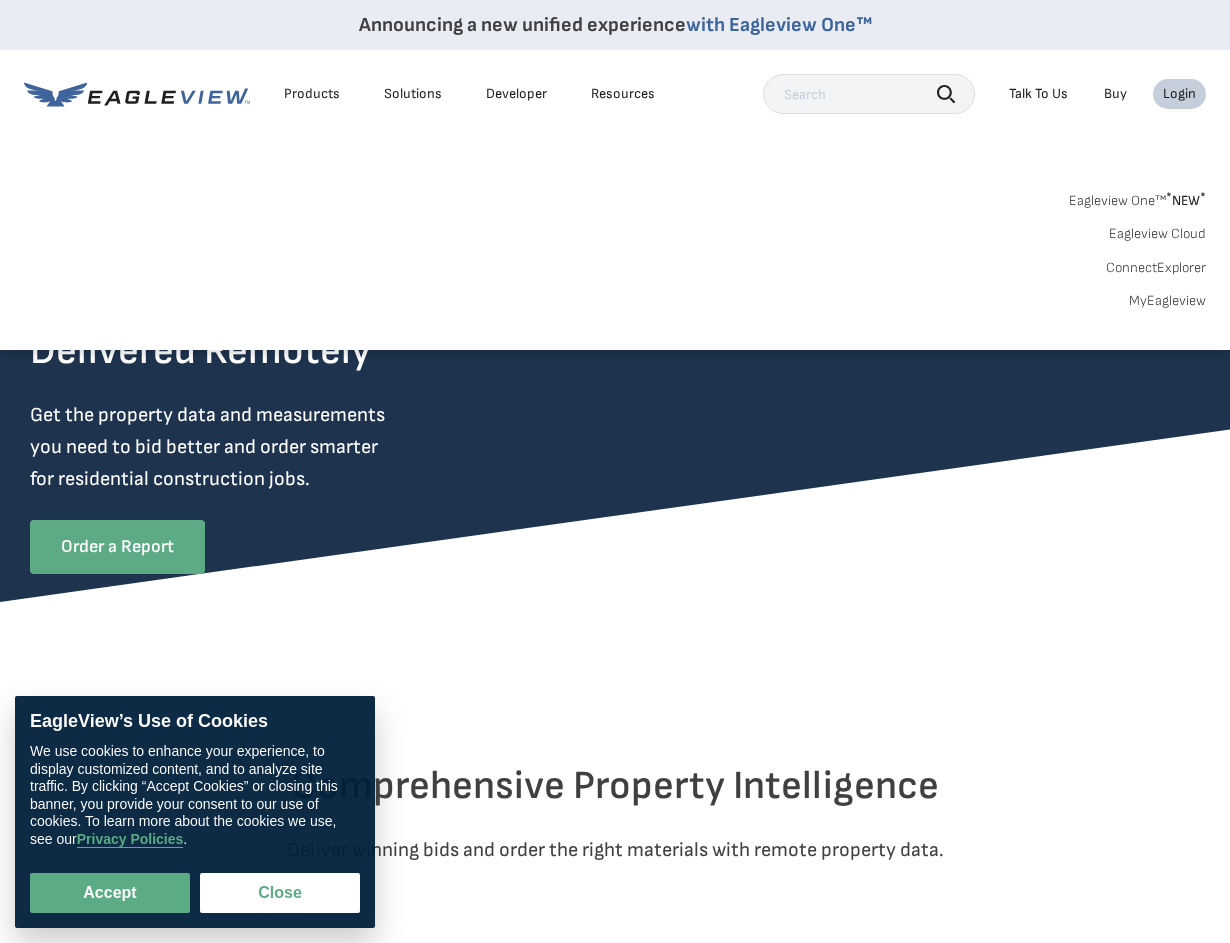 click on "Login" at bounding box center (1179, 94) 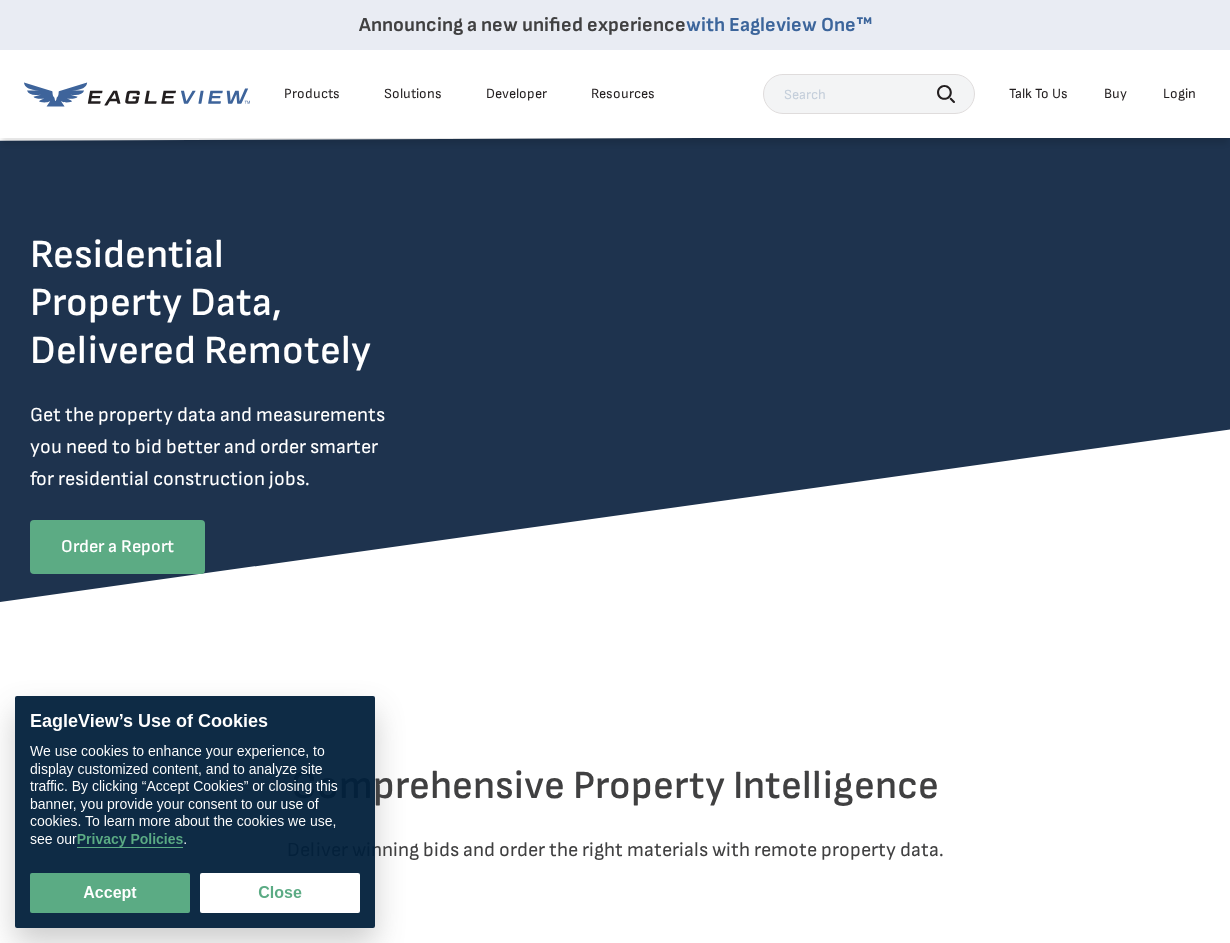 click on "Login" at bounding box center [1179, 94] 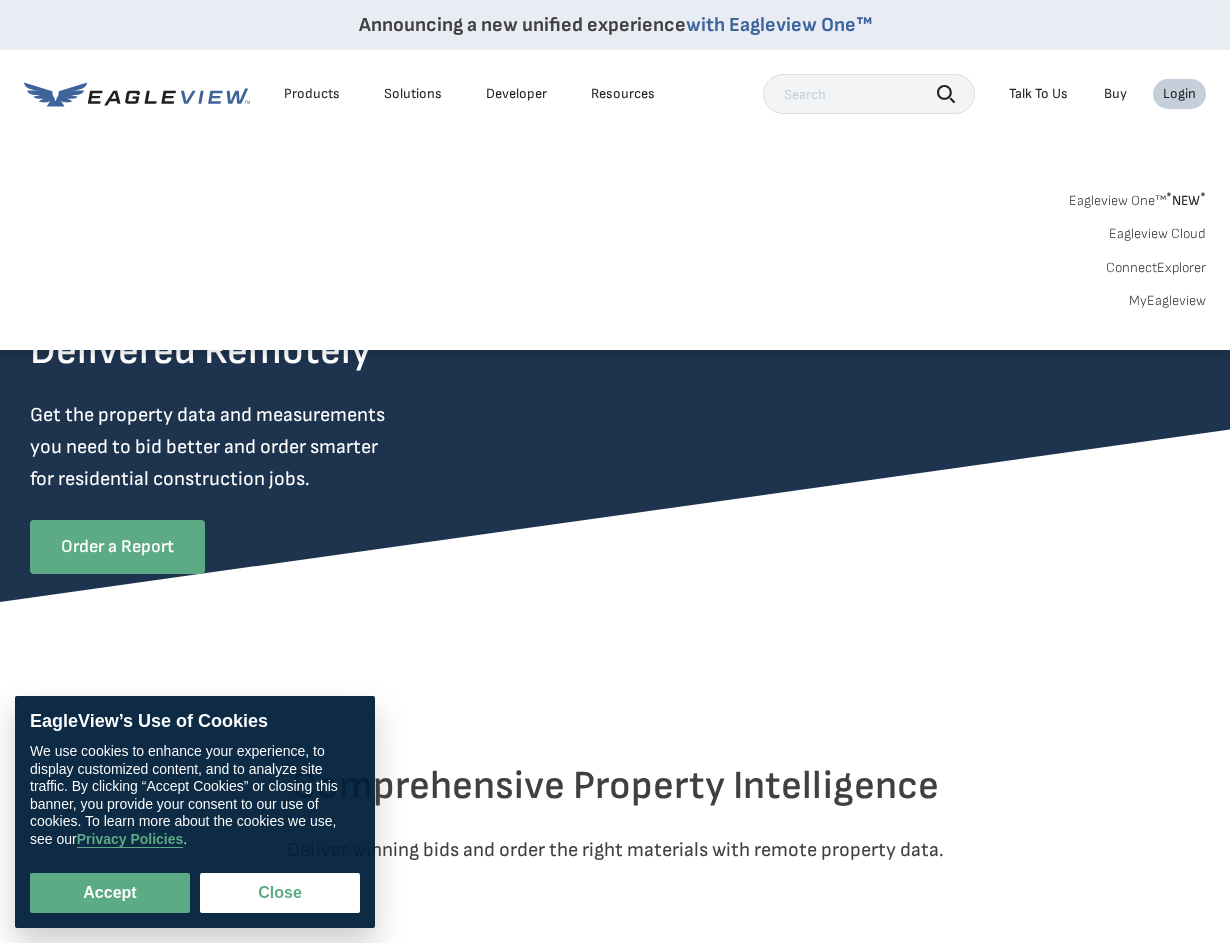 click on "MyEagleview" at bounding box center (1167, 301) 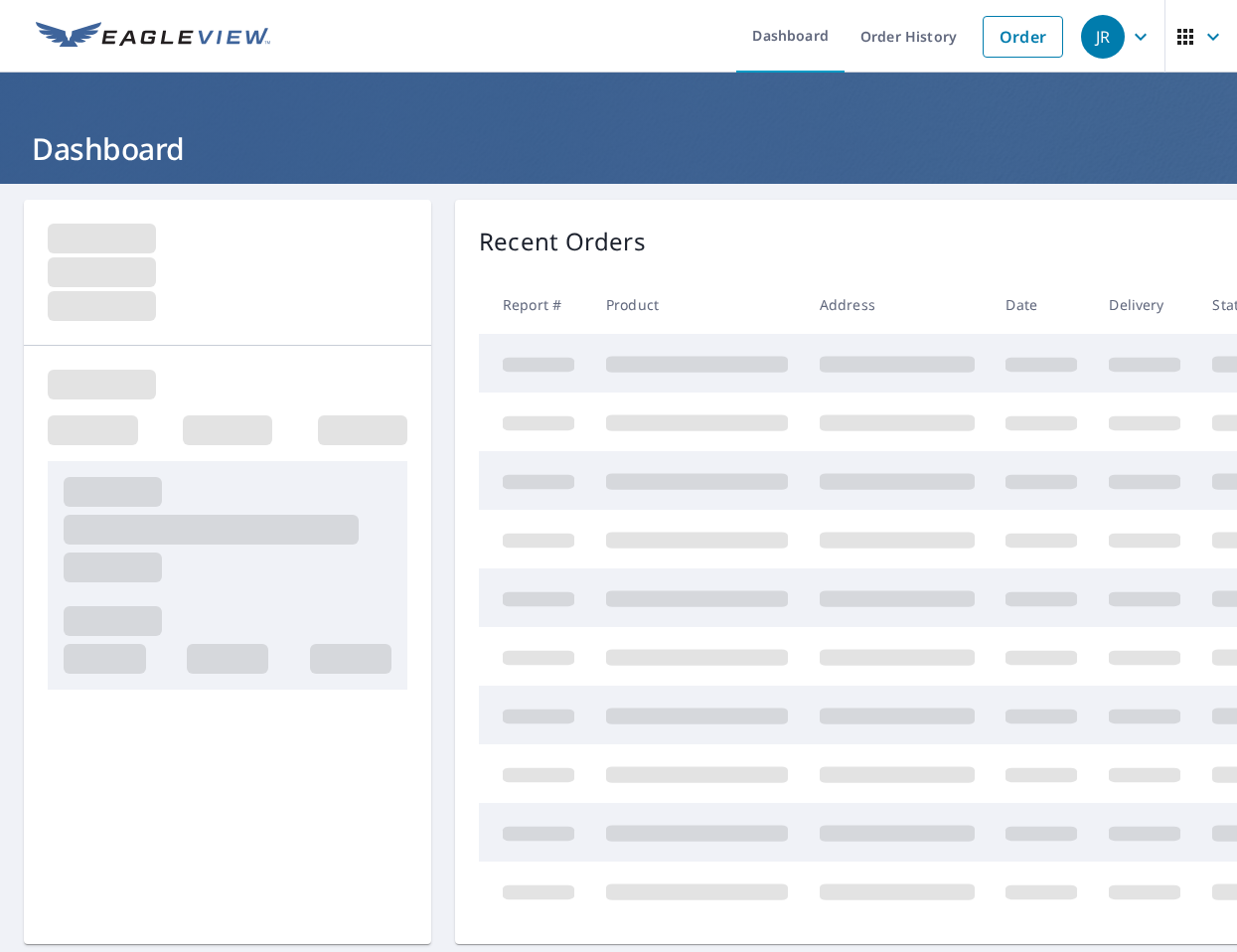 scroll, scrollTop: 0, scrollLeft: 0, axis: both 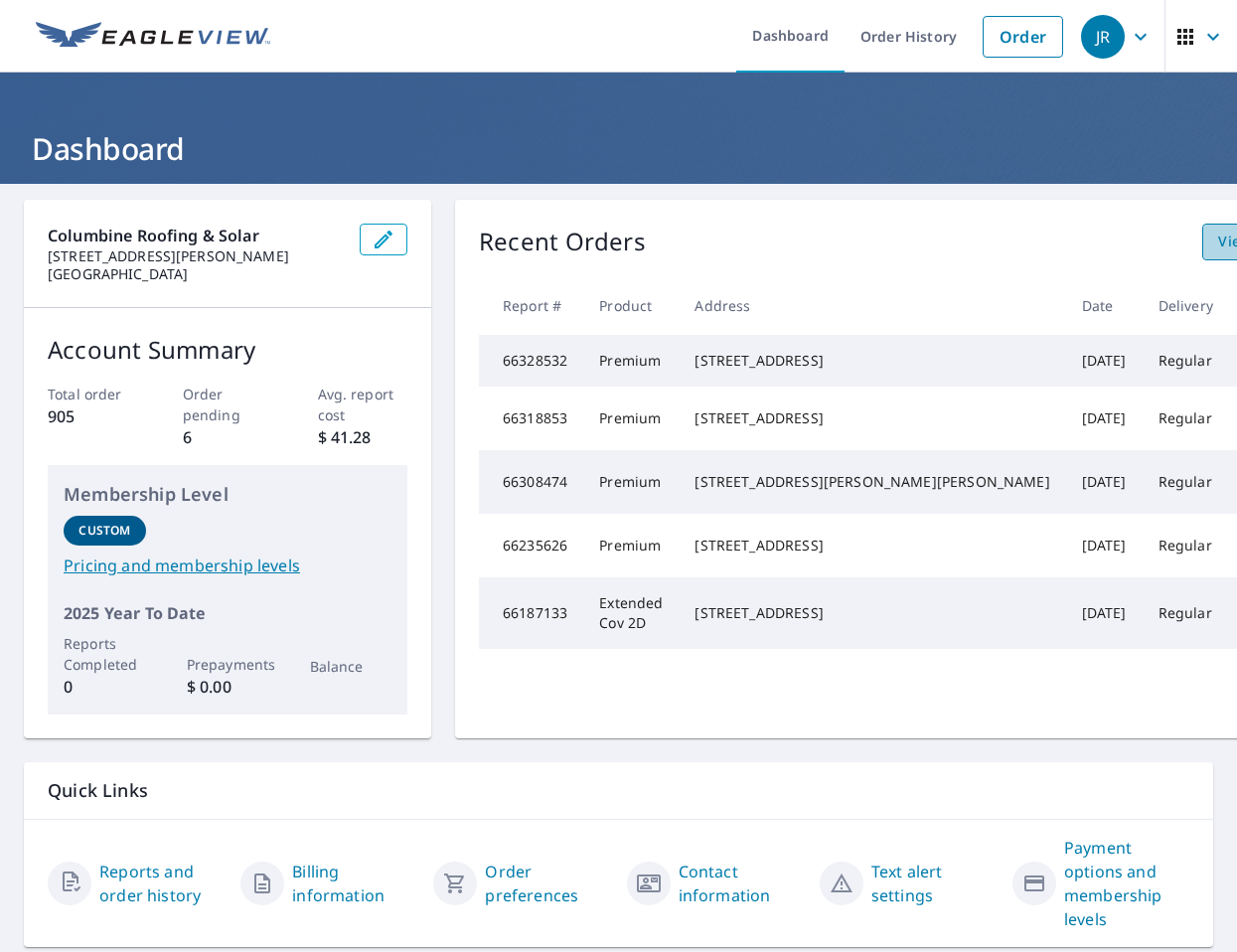 click on "View All Orders" at bounding box center [1273, 241] 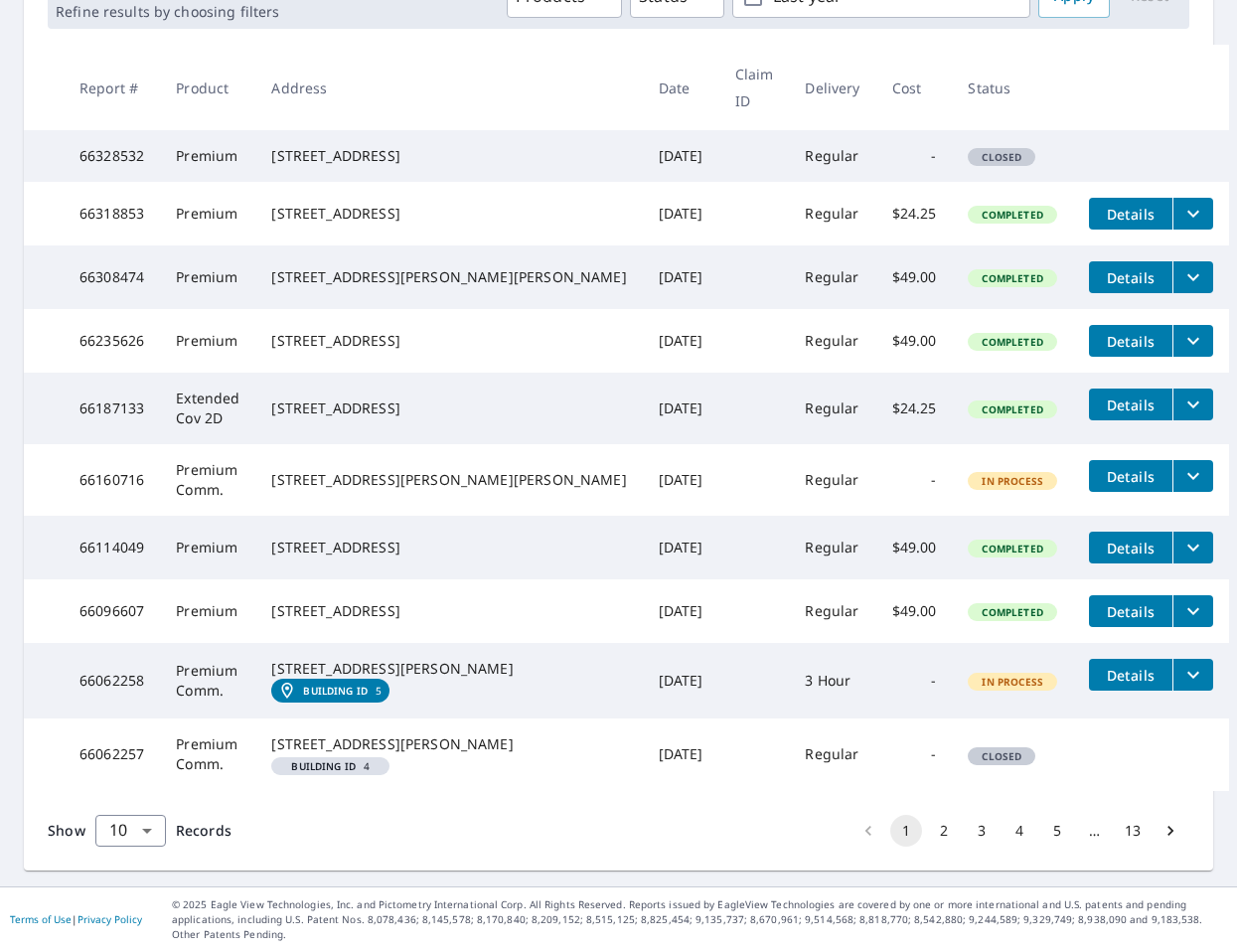 scroll, scrollTop: 0, scrollLeft: 0, axis: both 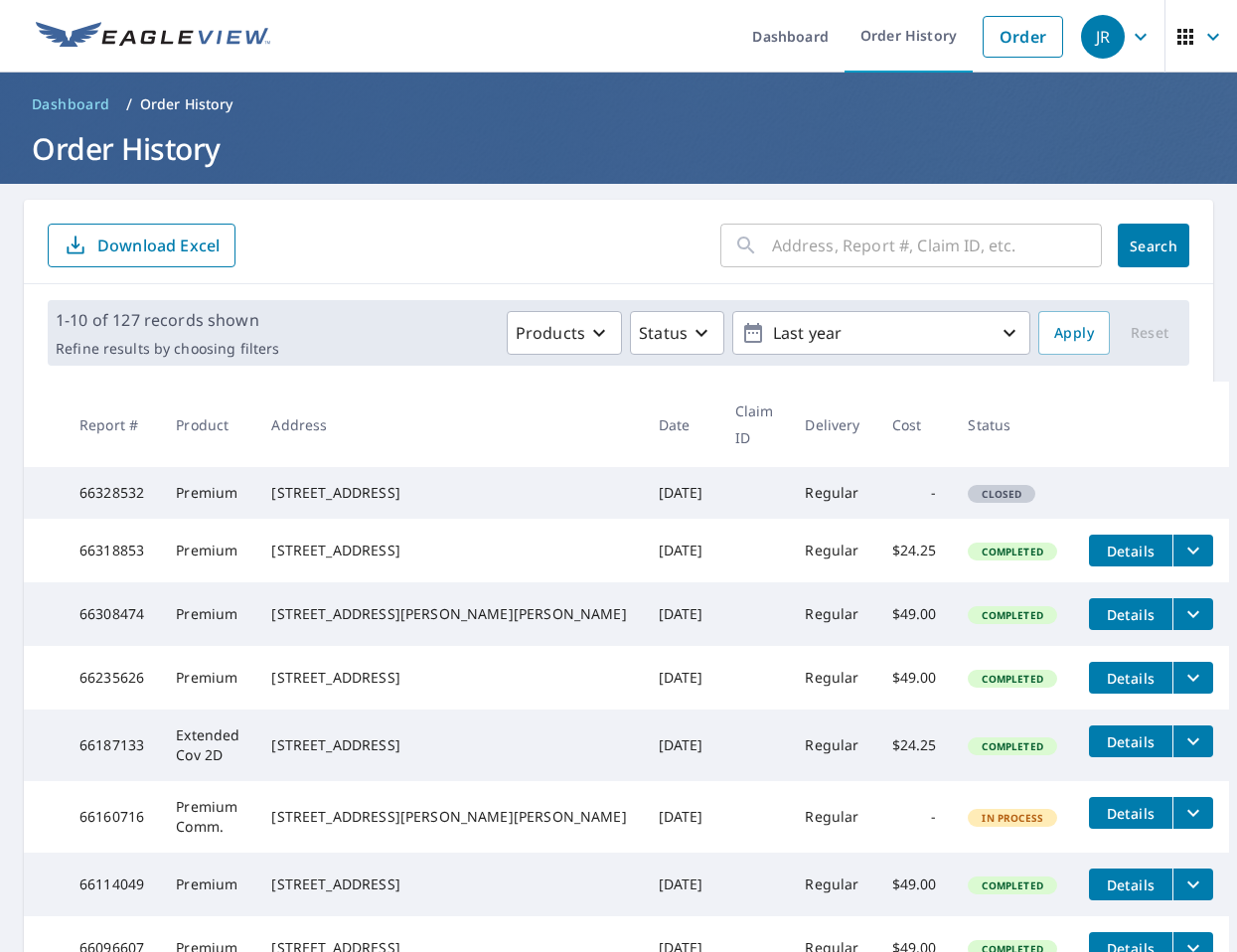 click at bounding box center (937, 245) 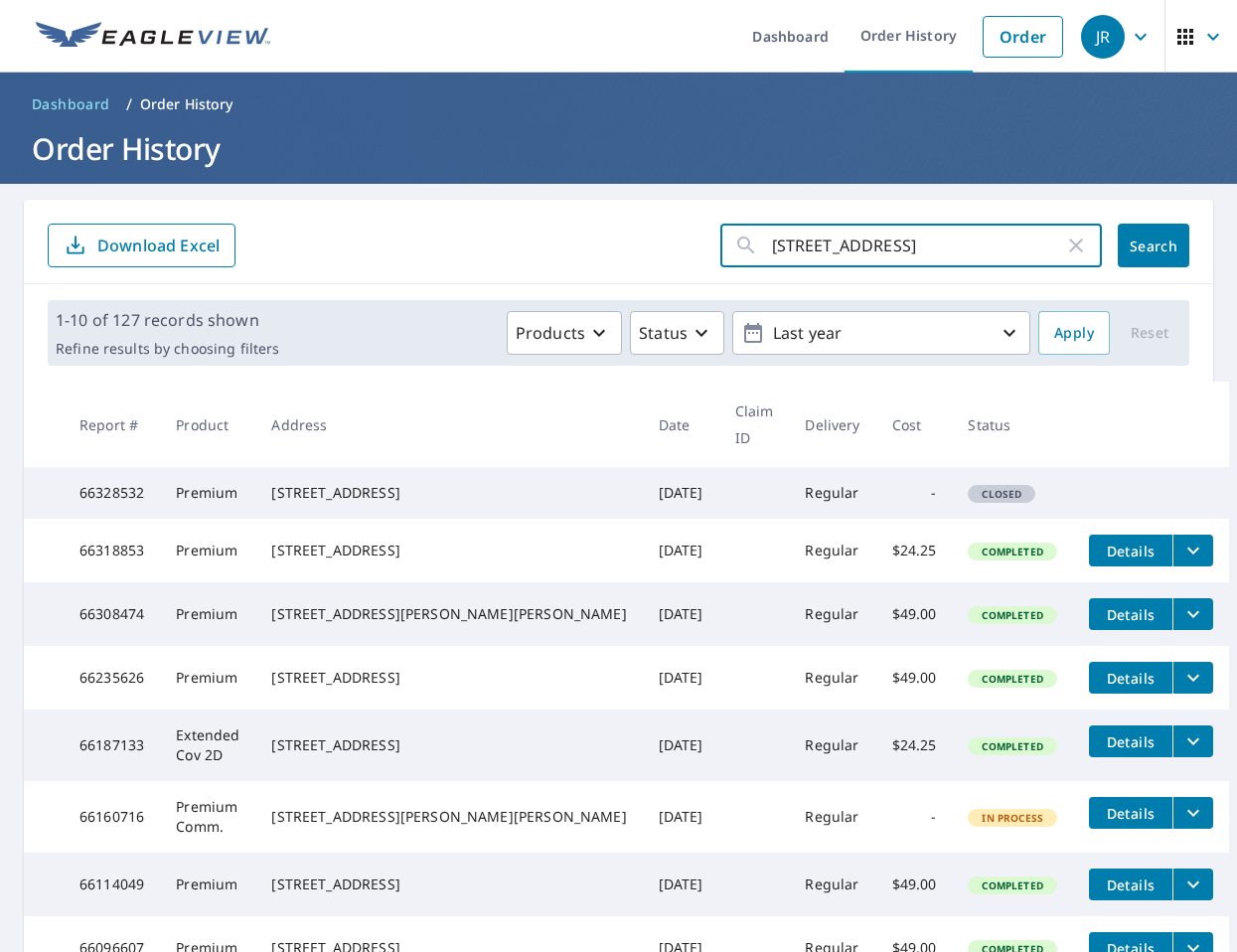 type on "[STREET_ADDRESS]" 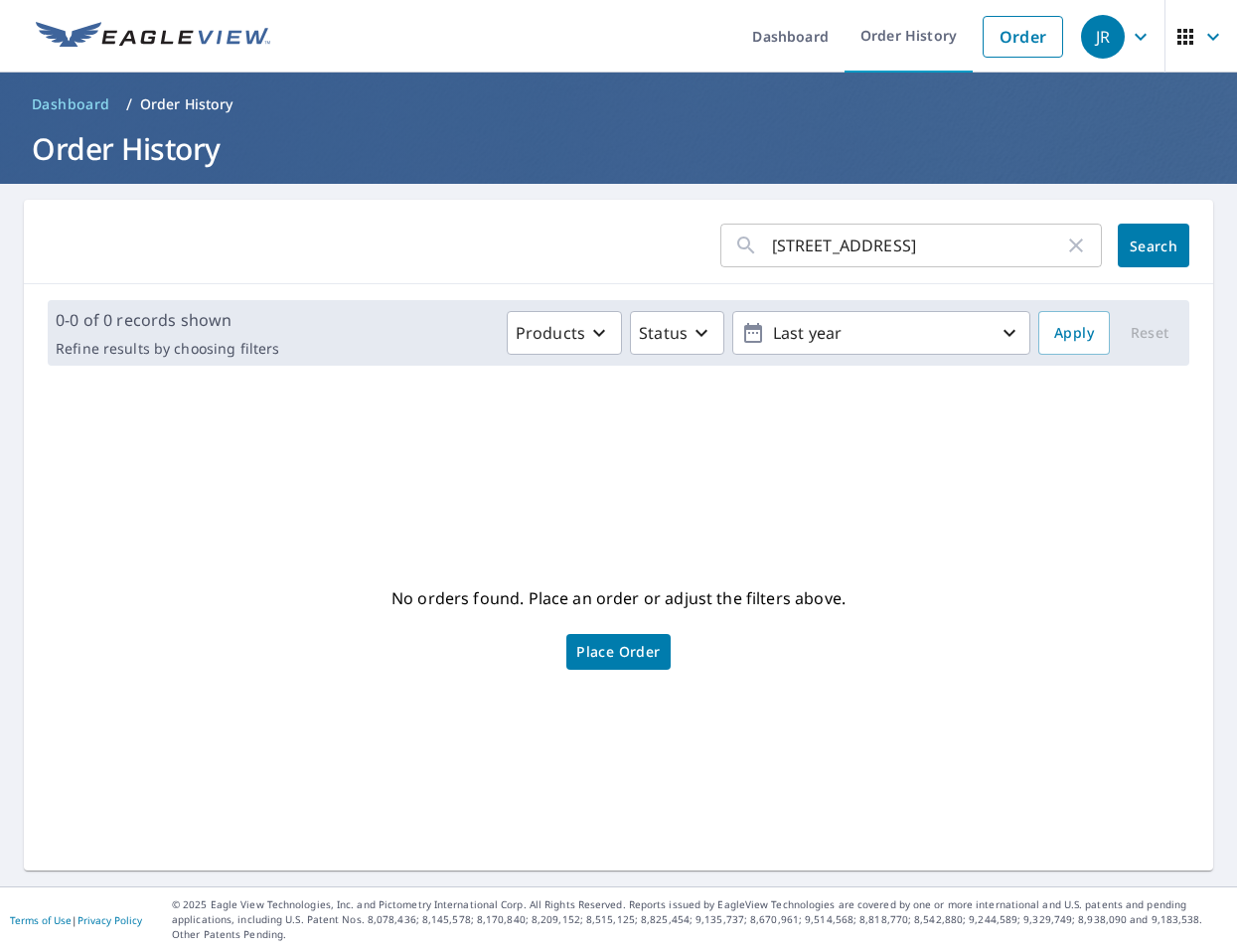 click on "[STREET_ADDRESS]" at bounding box center [918, 245] 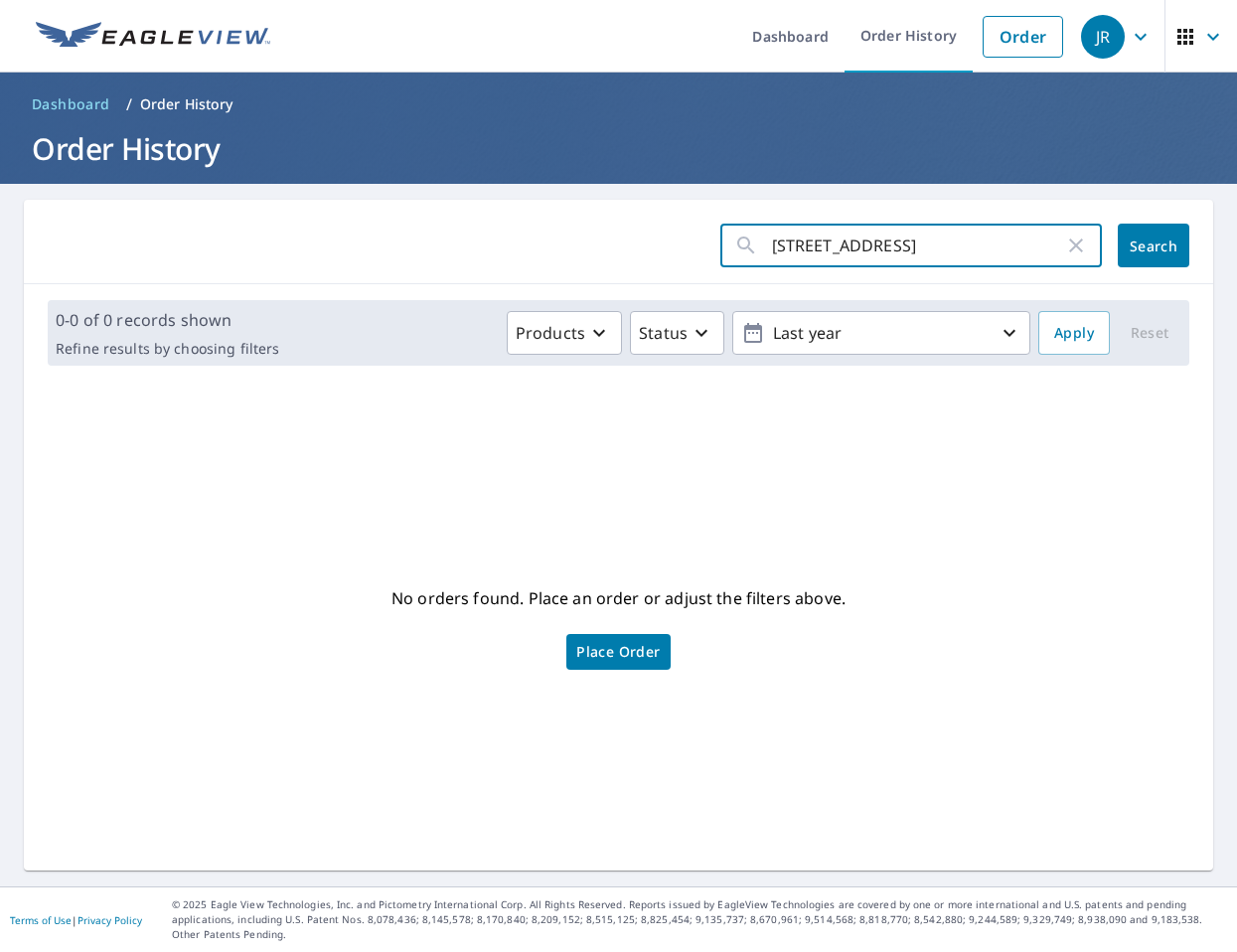 type on "[STREET_ADDRESS]" 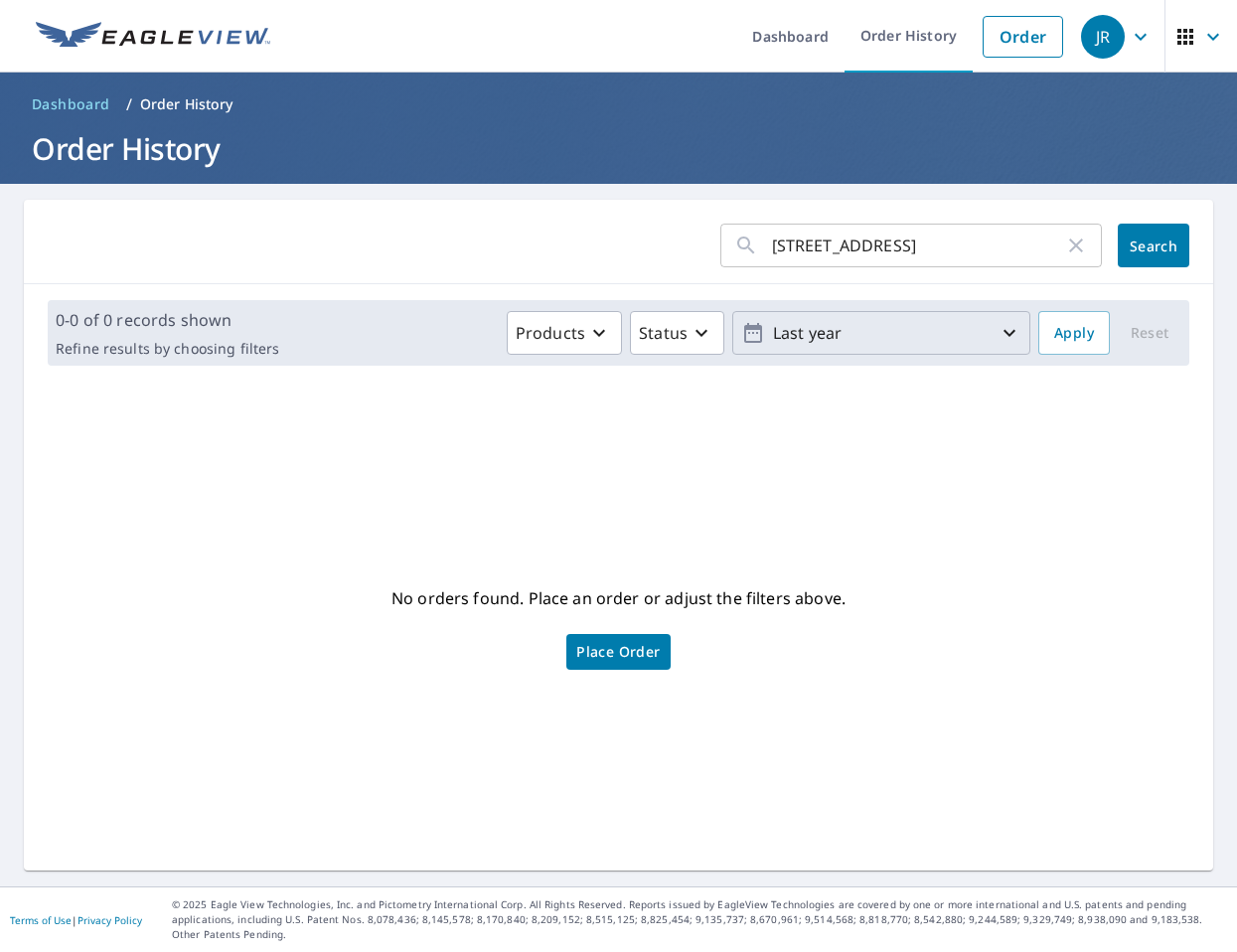 click 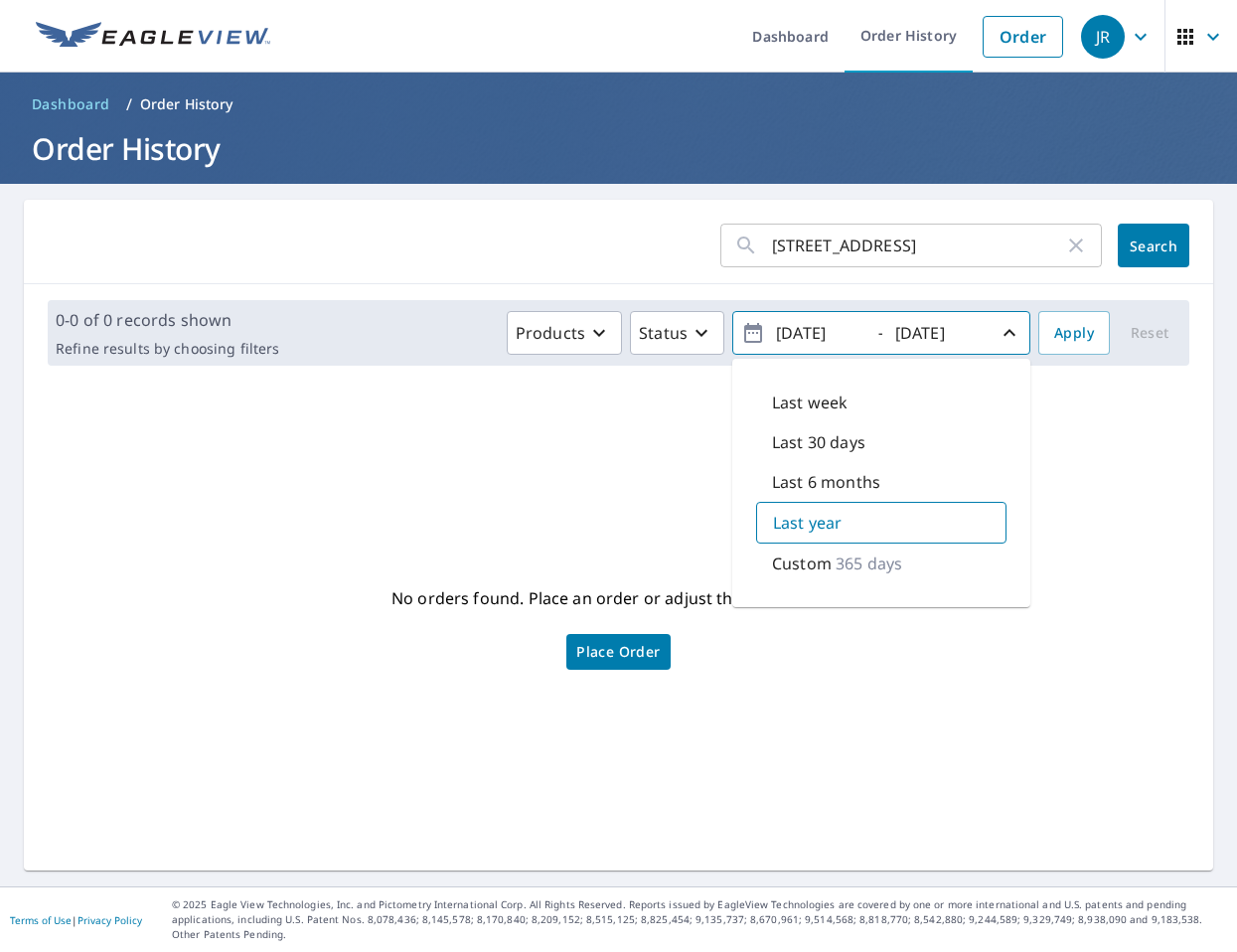 click on "No orders found. Place an order or adjust the filters above. Place Order" at bounding box center [618, 626] 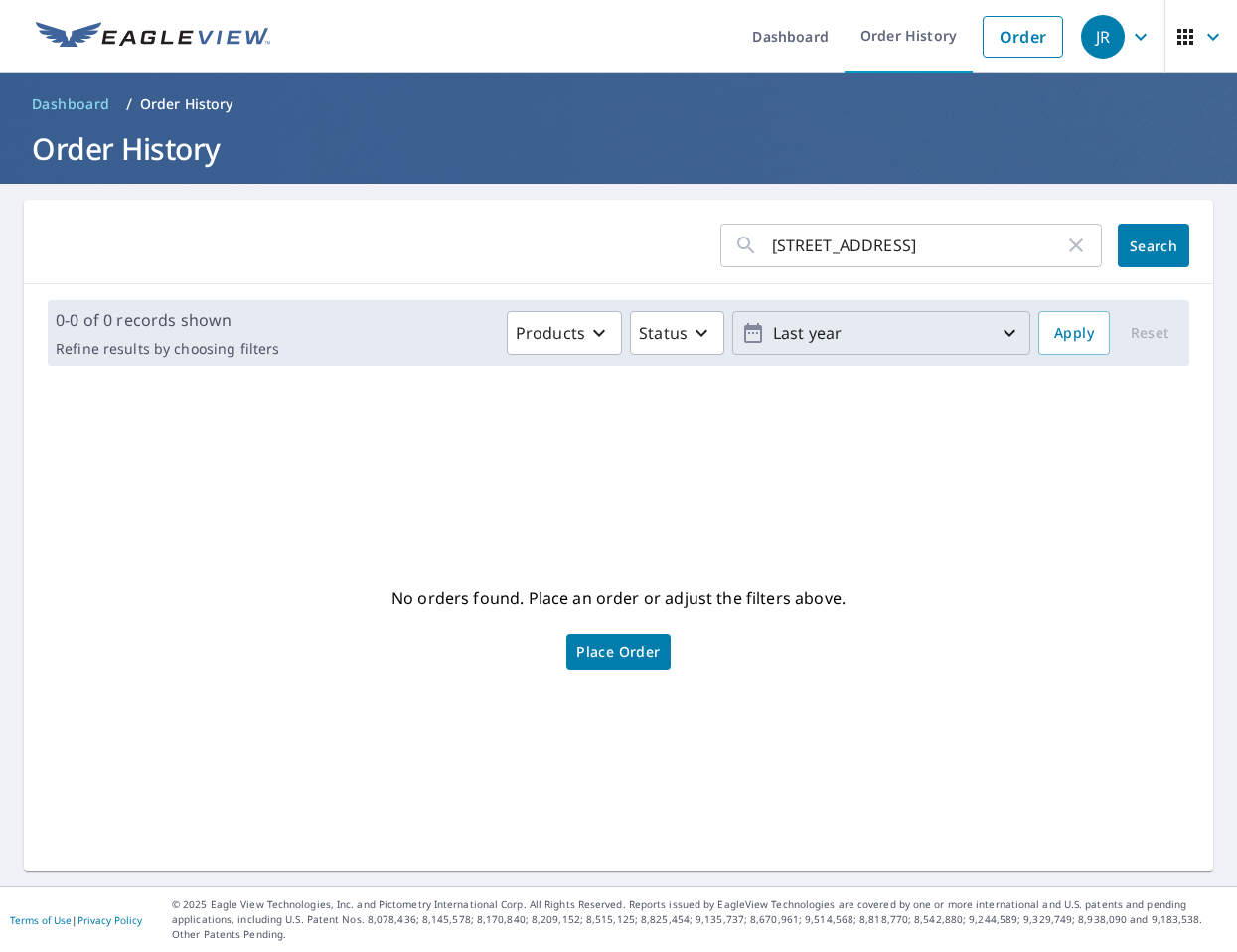 click on "Order History" at bounding box center [187, 104] 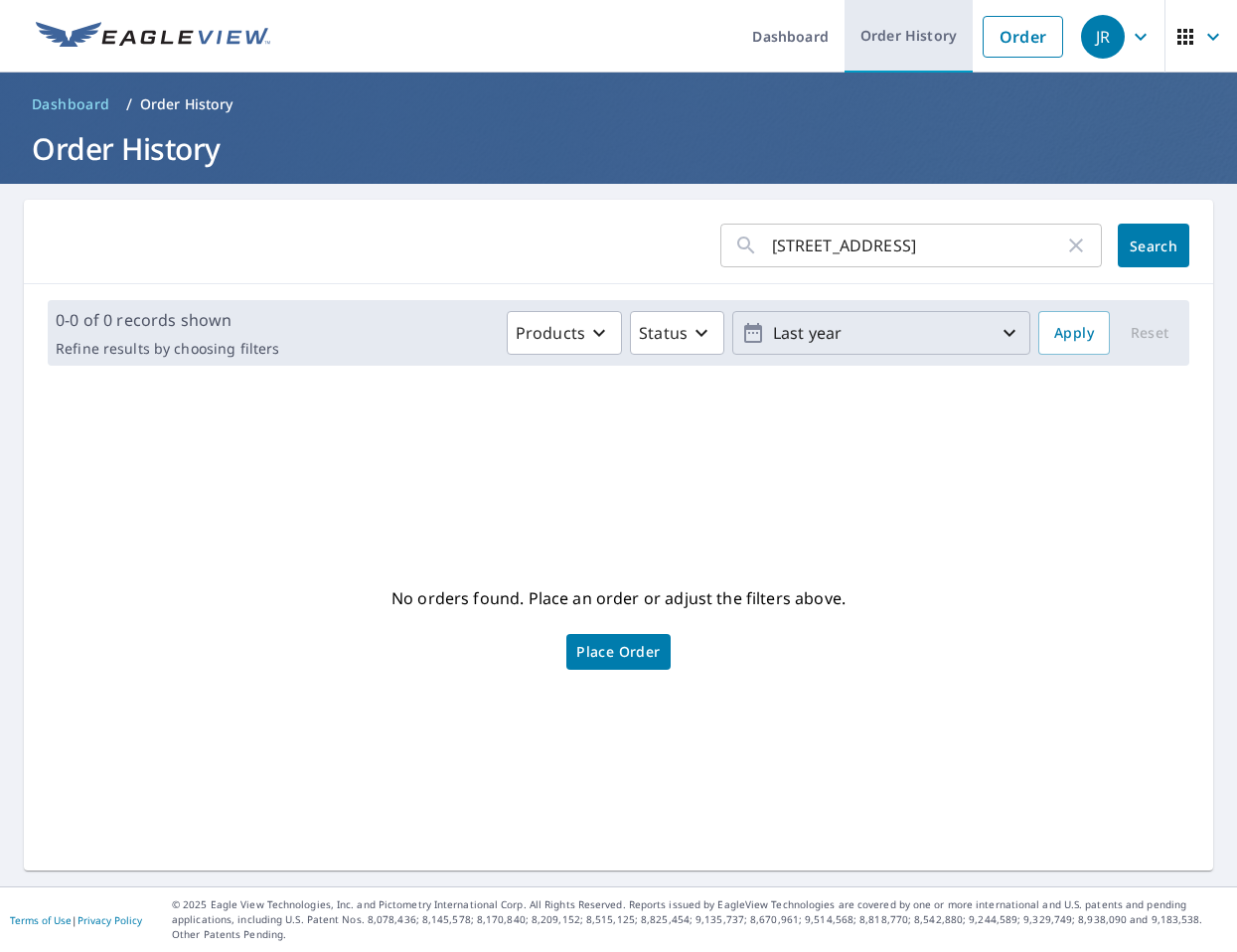 click on "Order History" at bounding box center [908, 36] 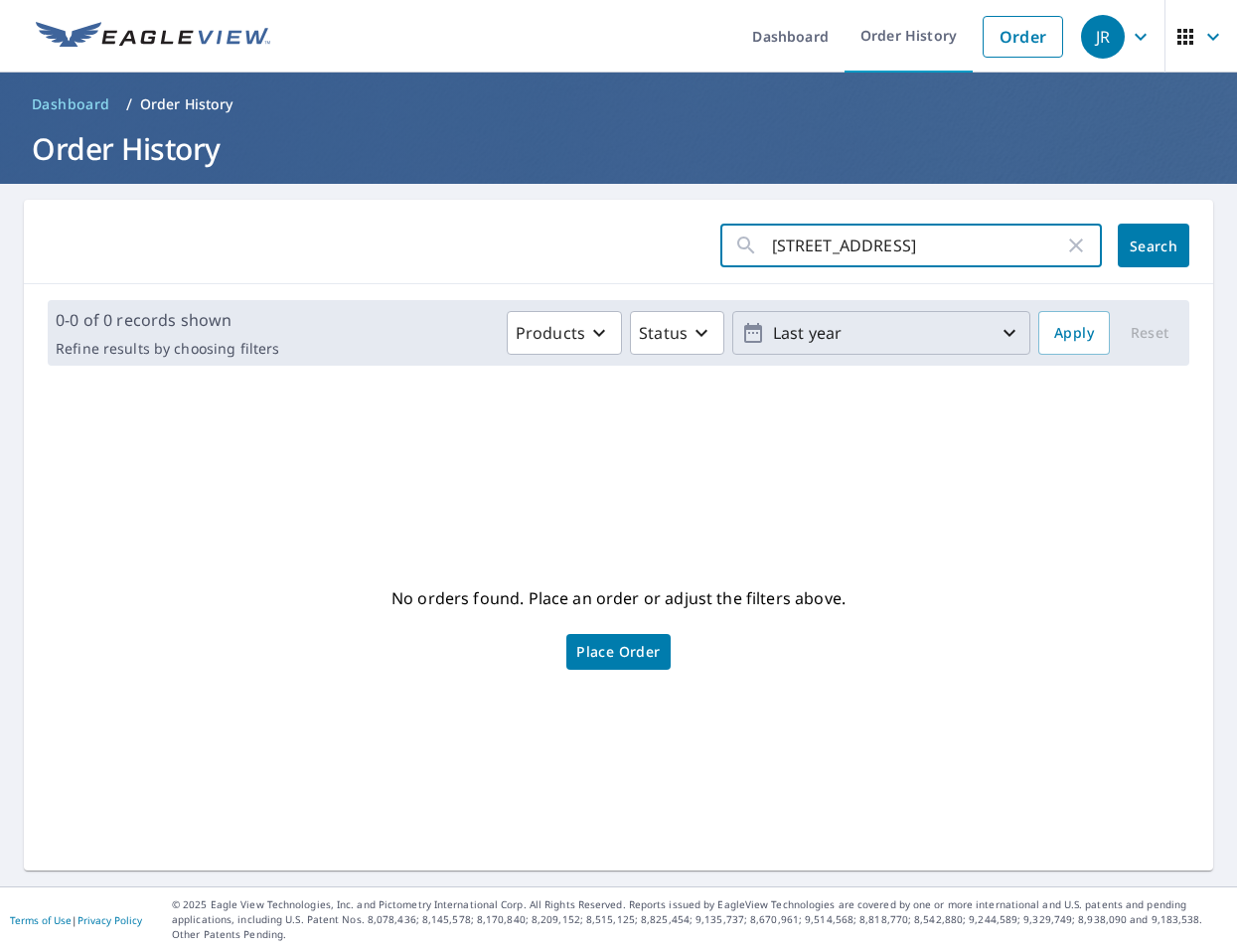 drag, startPoint x: 947, startPoint y: 245, endPoint x: 561, endPoint y: 245, distance: 386 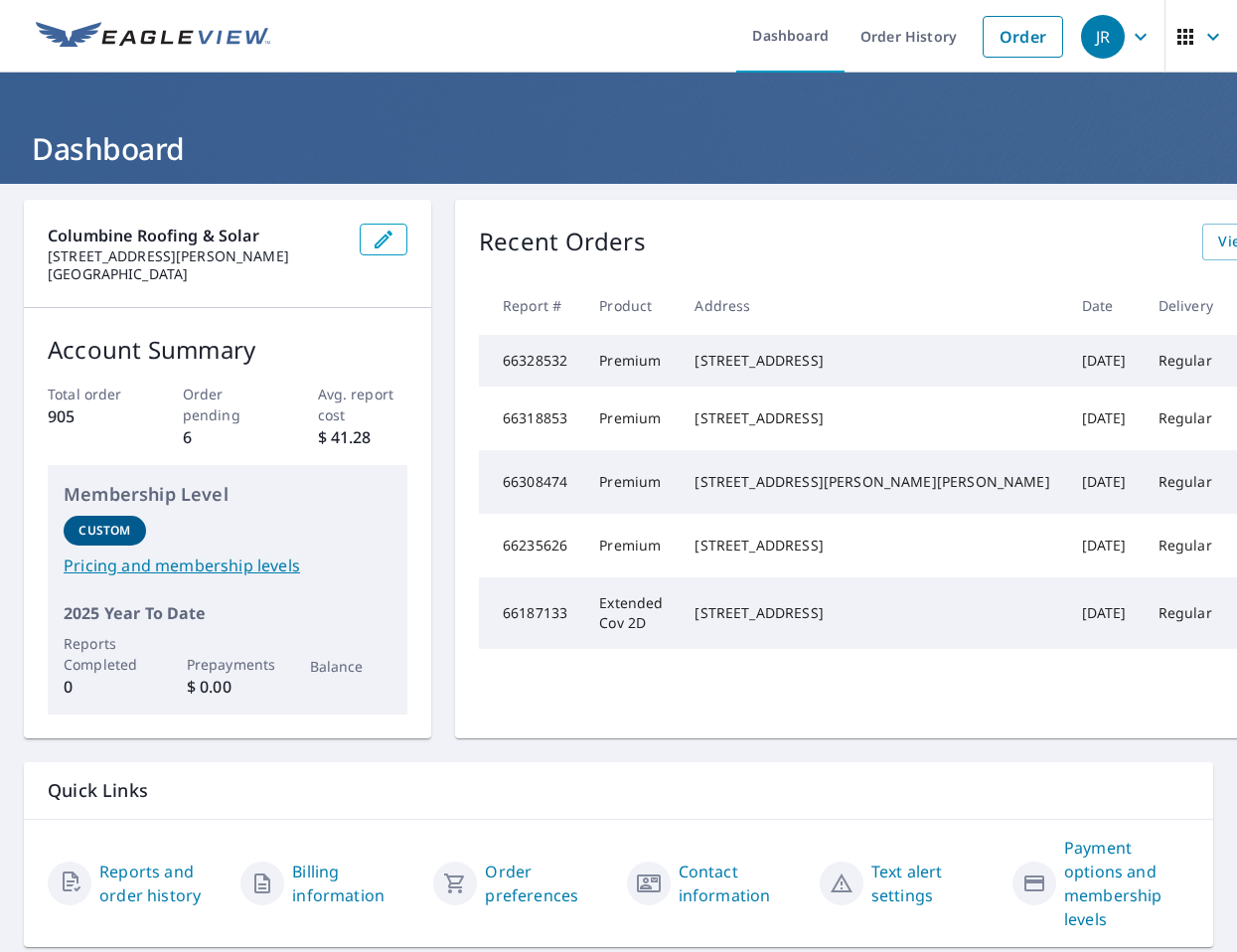 scroll, scrollTop: 0, scrollLeft: 93, axis: horizontal 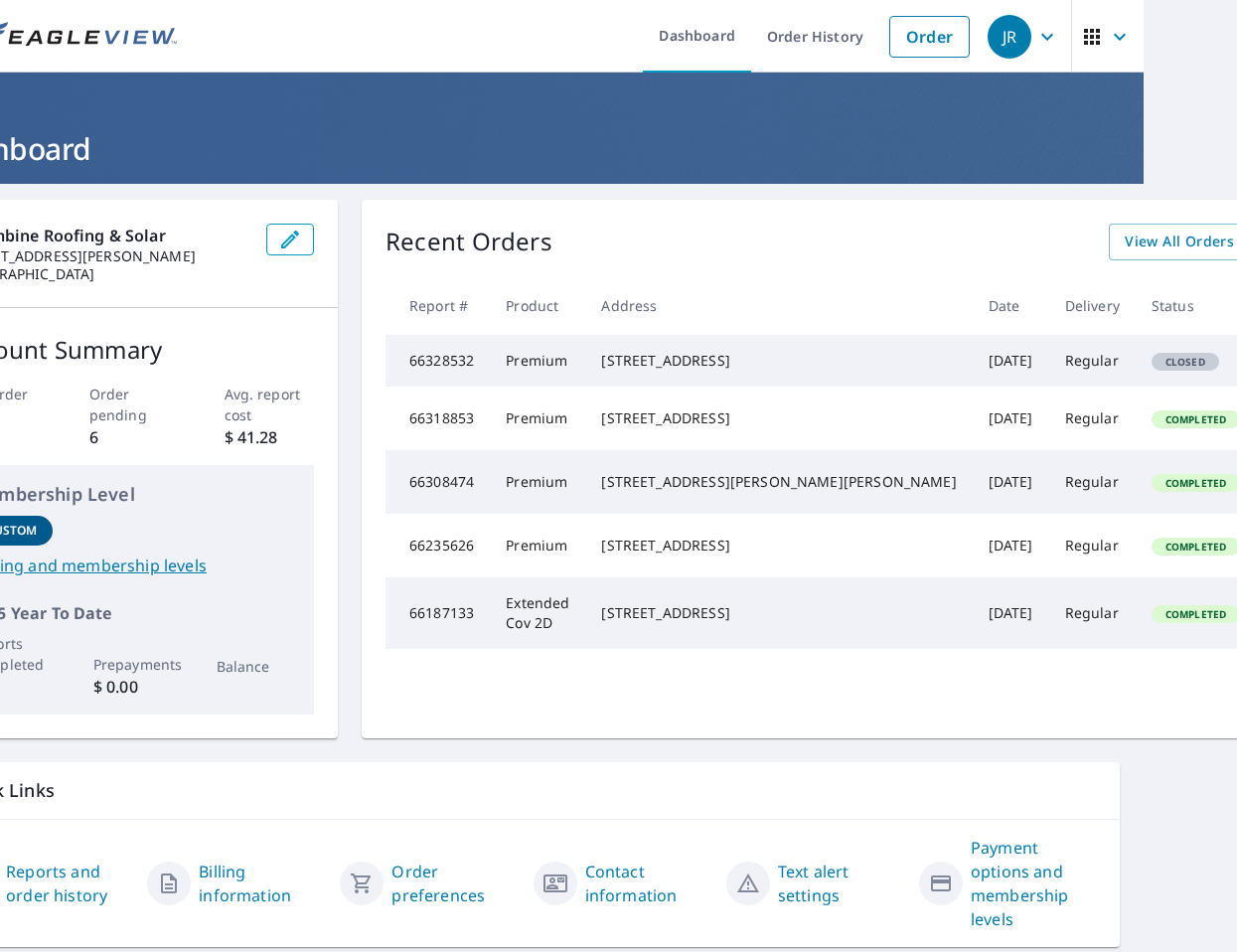 click on "JR" at bounding box center [1025, 36] 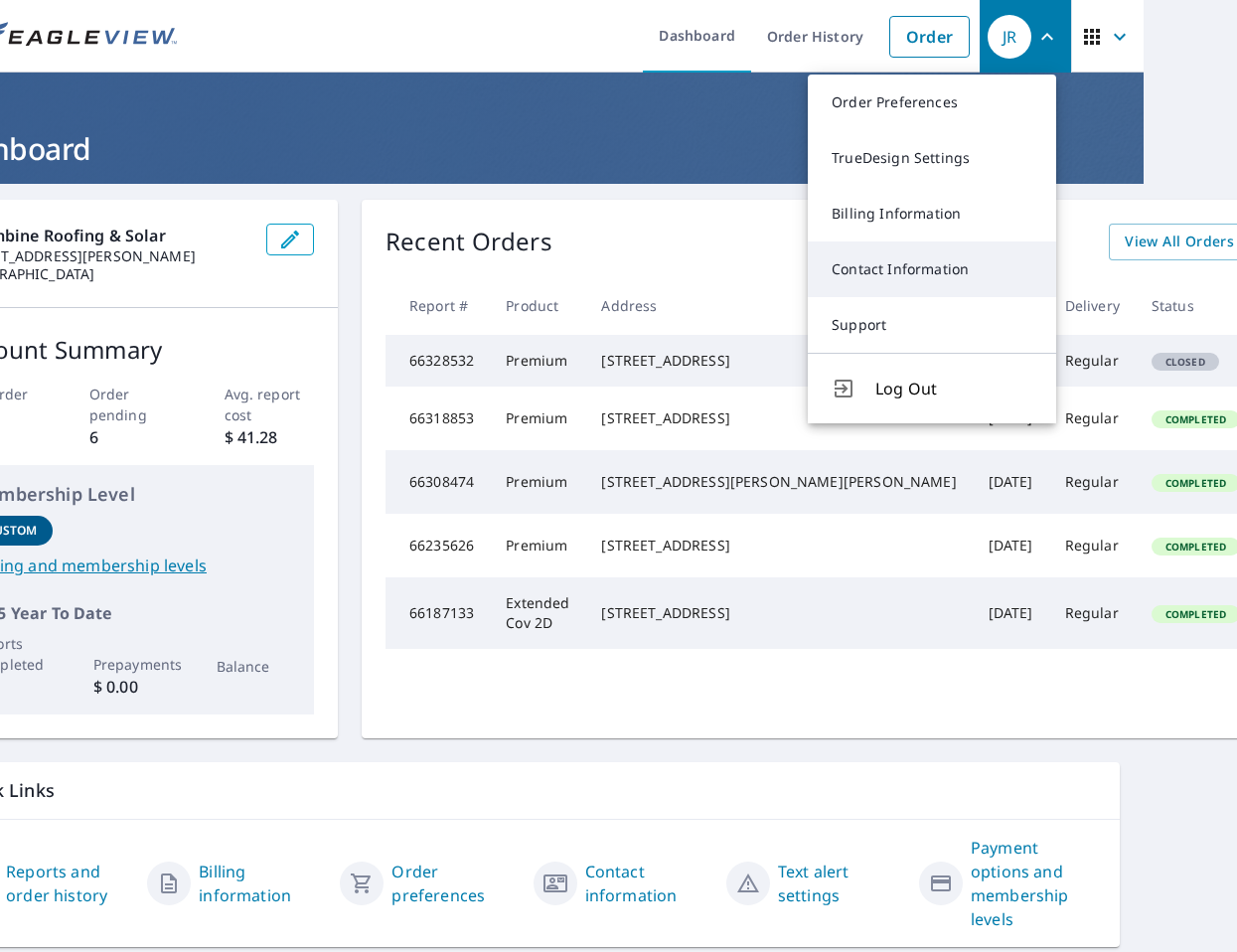 click on "Contact Information" at bounding box center (932, 269) 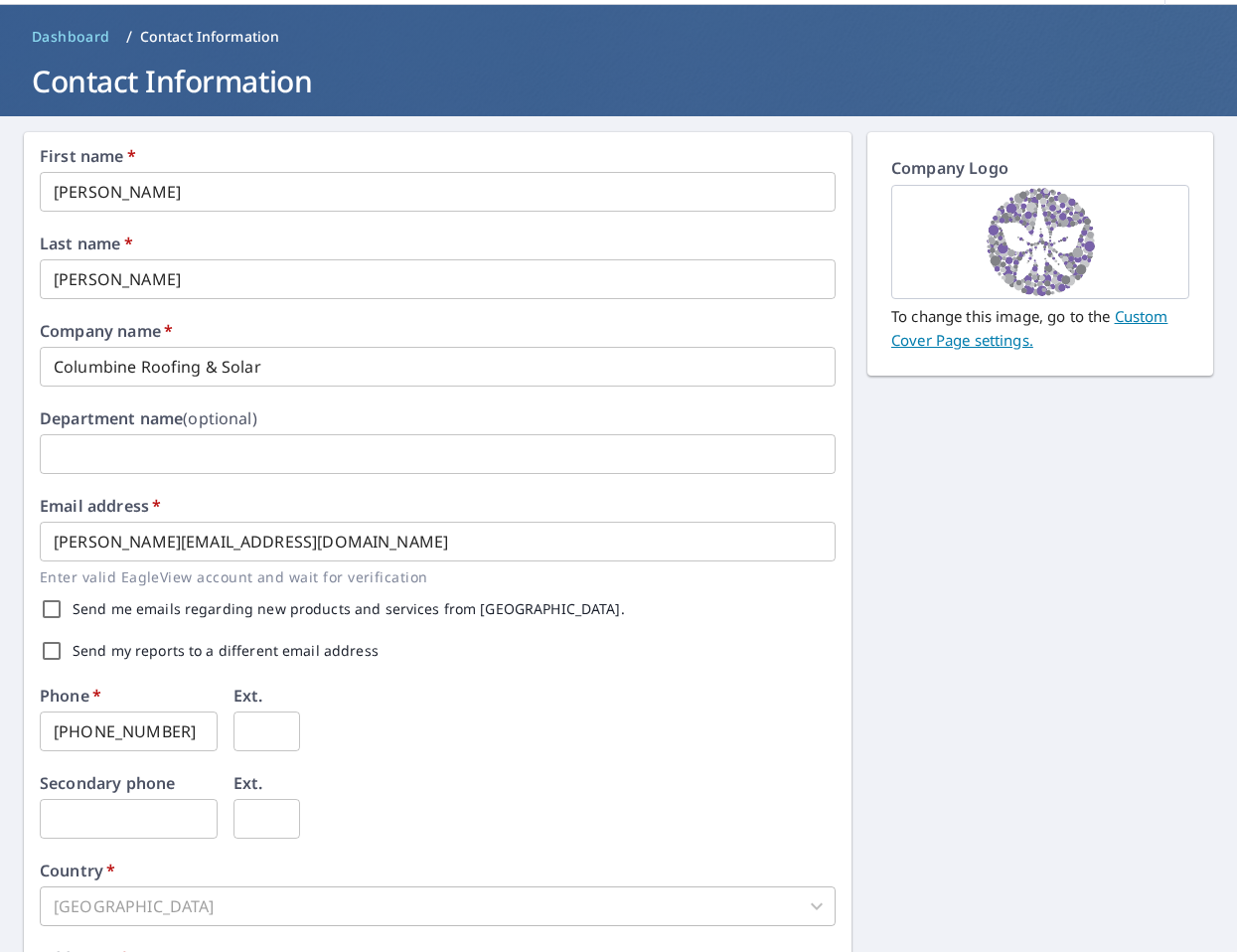 scroll, scrollTop: 0, scrollLeft: 0, axis: both 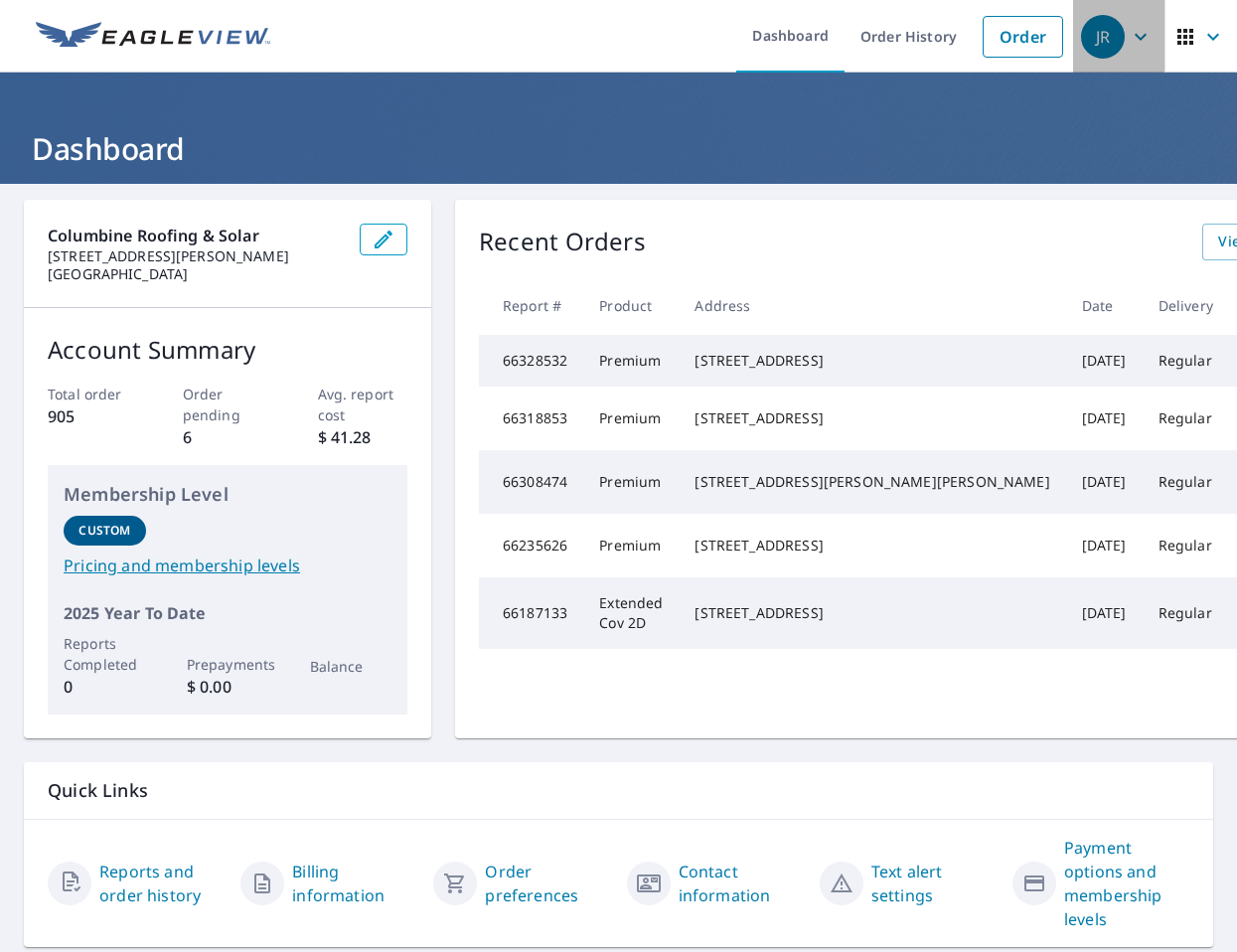 click 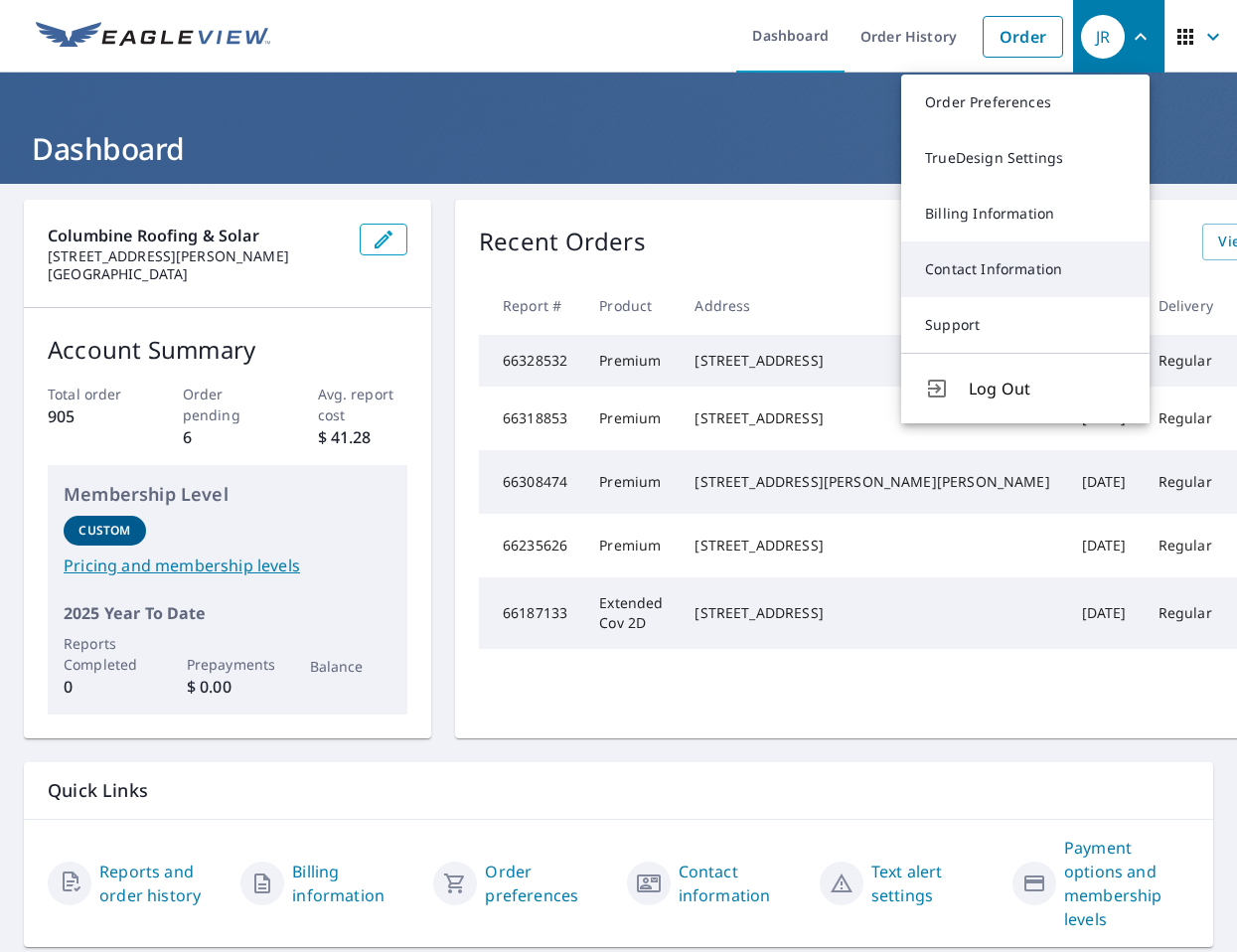 click on "Contact Information" at bounding box center [1025, 269] 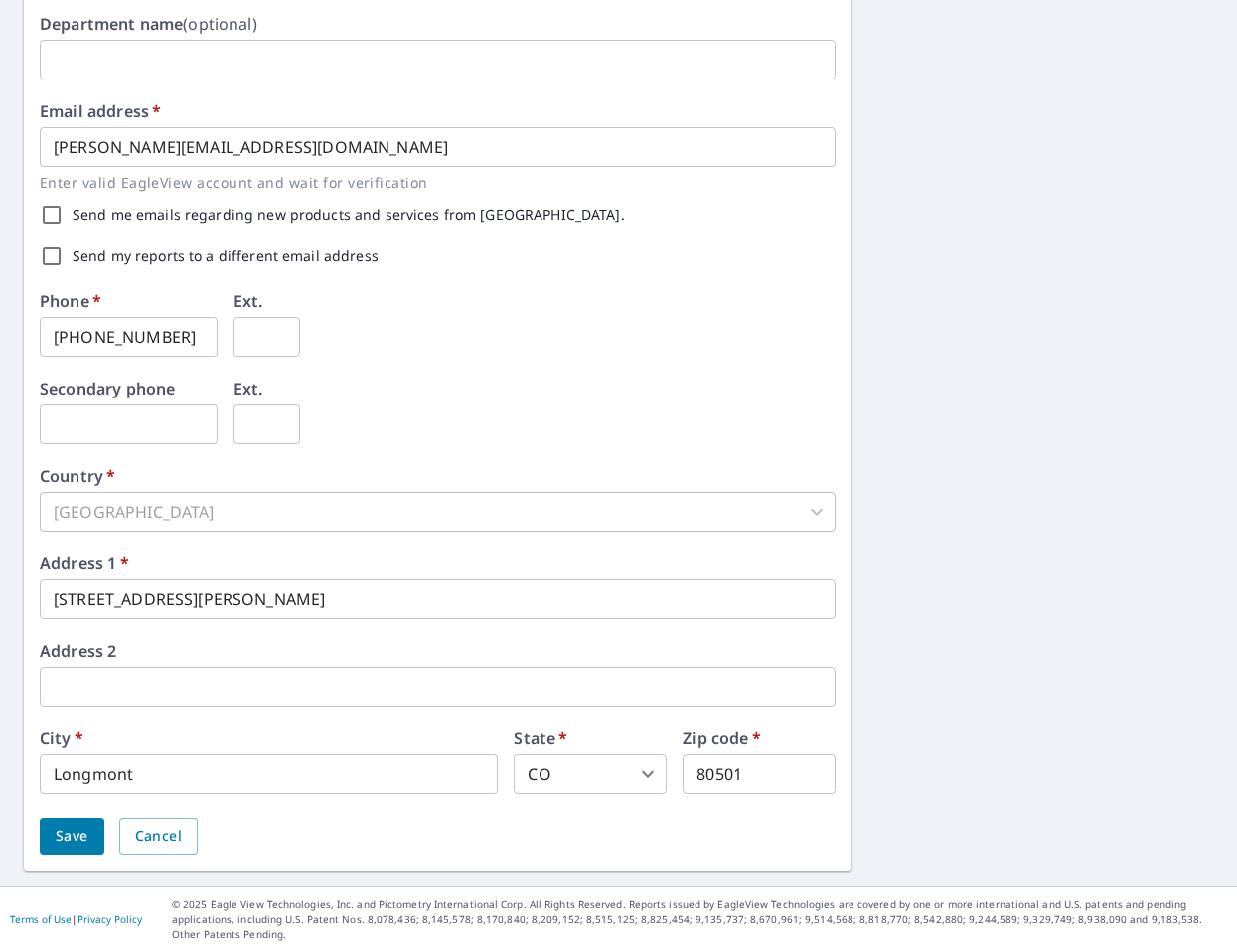 scroll, scrollTop: 0, scrollLeft: 0, axis: both 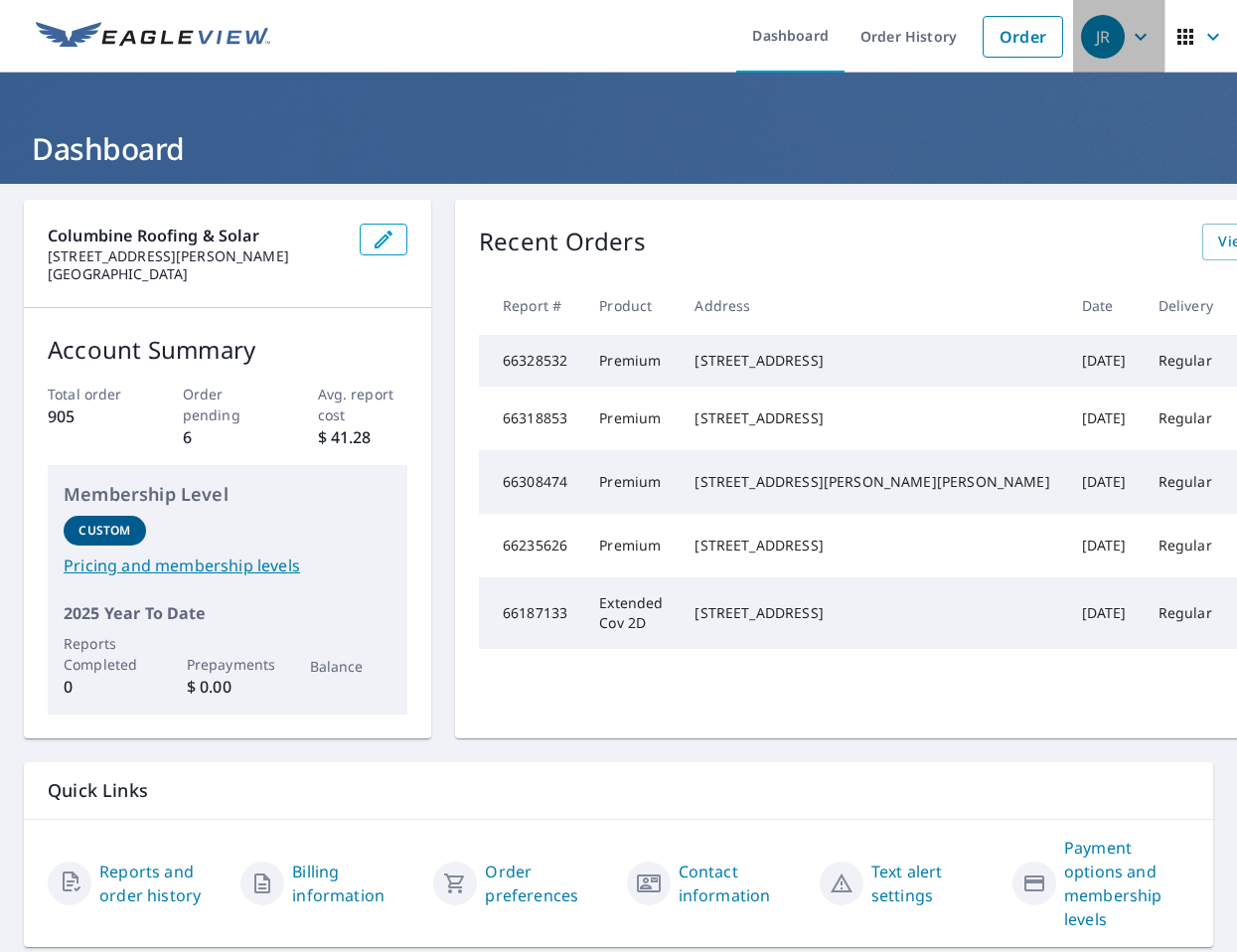 click 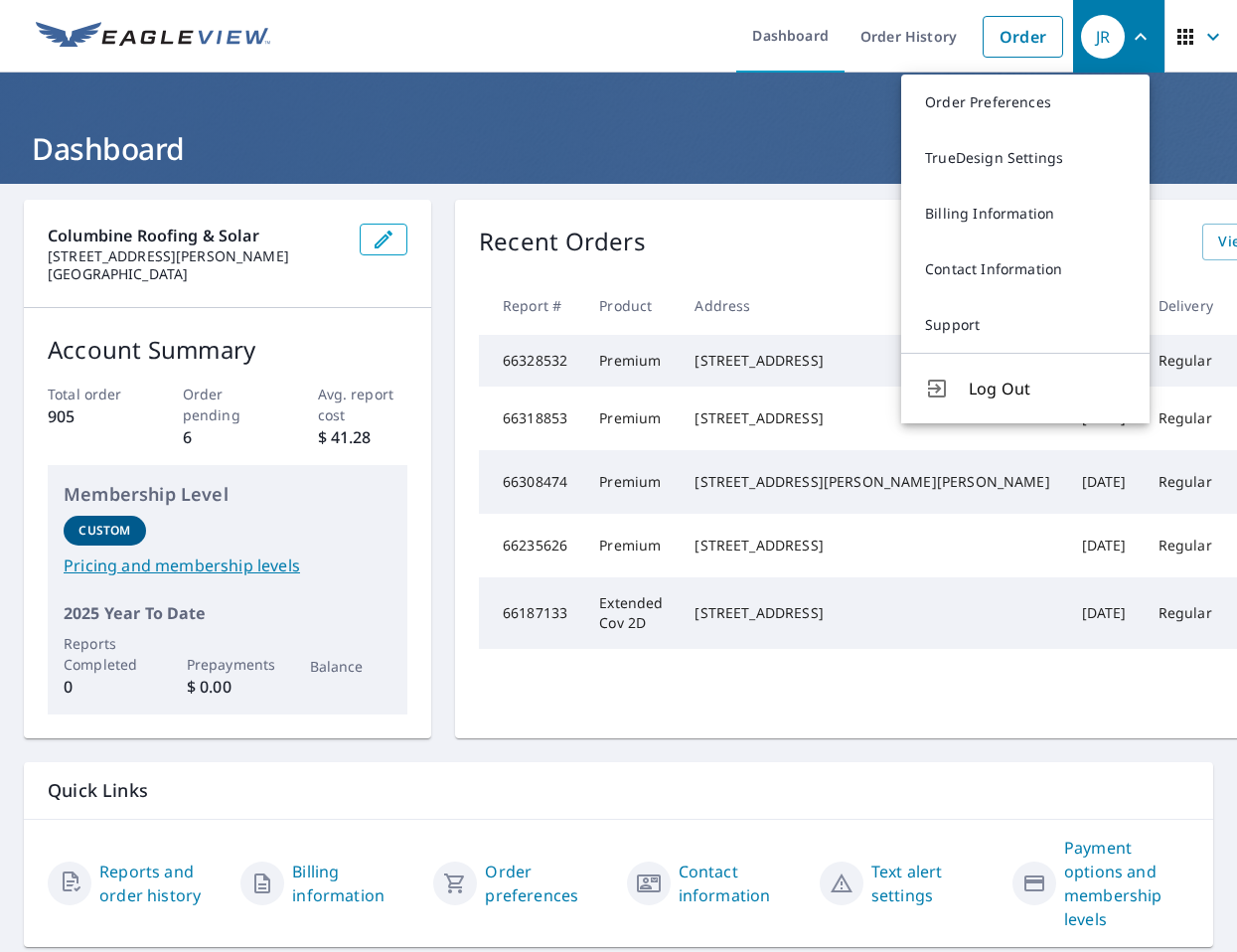 click on "Recent Orders View All Orders Start New Order Report # Product Address Date Delivery Status 66328532 Premium [STREET_ADDRESS] [DATE] Regular Closed 66318853 Premium [STREET_ADDRESS] [DATE] Regular Completed Details 66308474 Premium [STREET_ADDRESS][PERSON_NAME][PERSON_NAME] [DATE] Regular Completed Details 66235626 Premium [STREET_ADDRESS] [DATE] Regular Completed Details 66187133 Extended Cov 2D [STREET_ADDRESS] [DATE] Regular Completed Details" at bounding box center (992, 469) 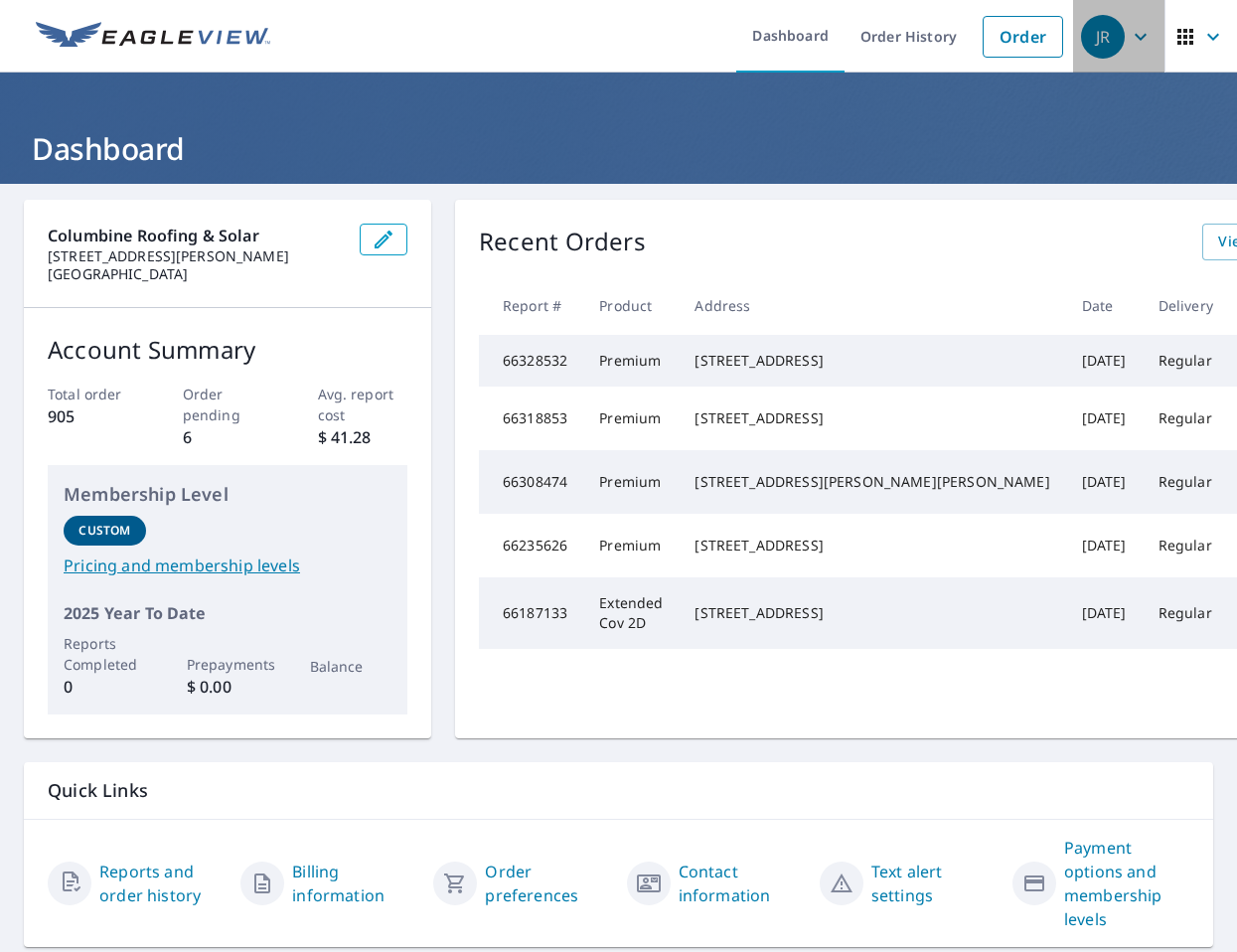 click 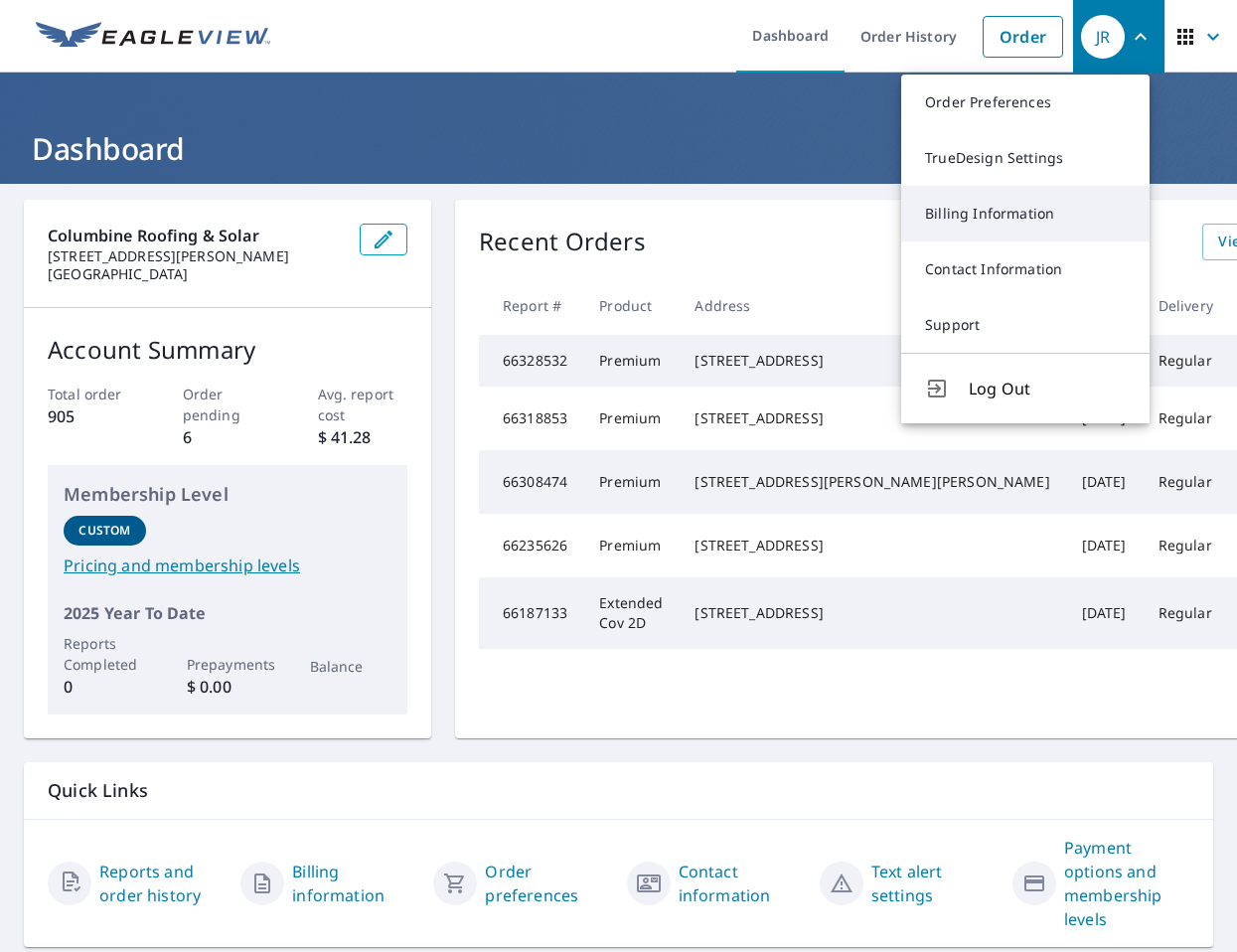 click on "Billing Information" at bounding box center (1025, 214) 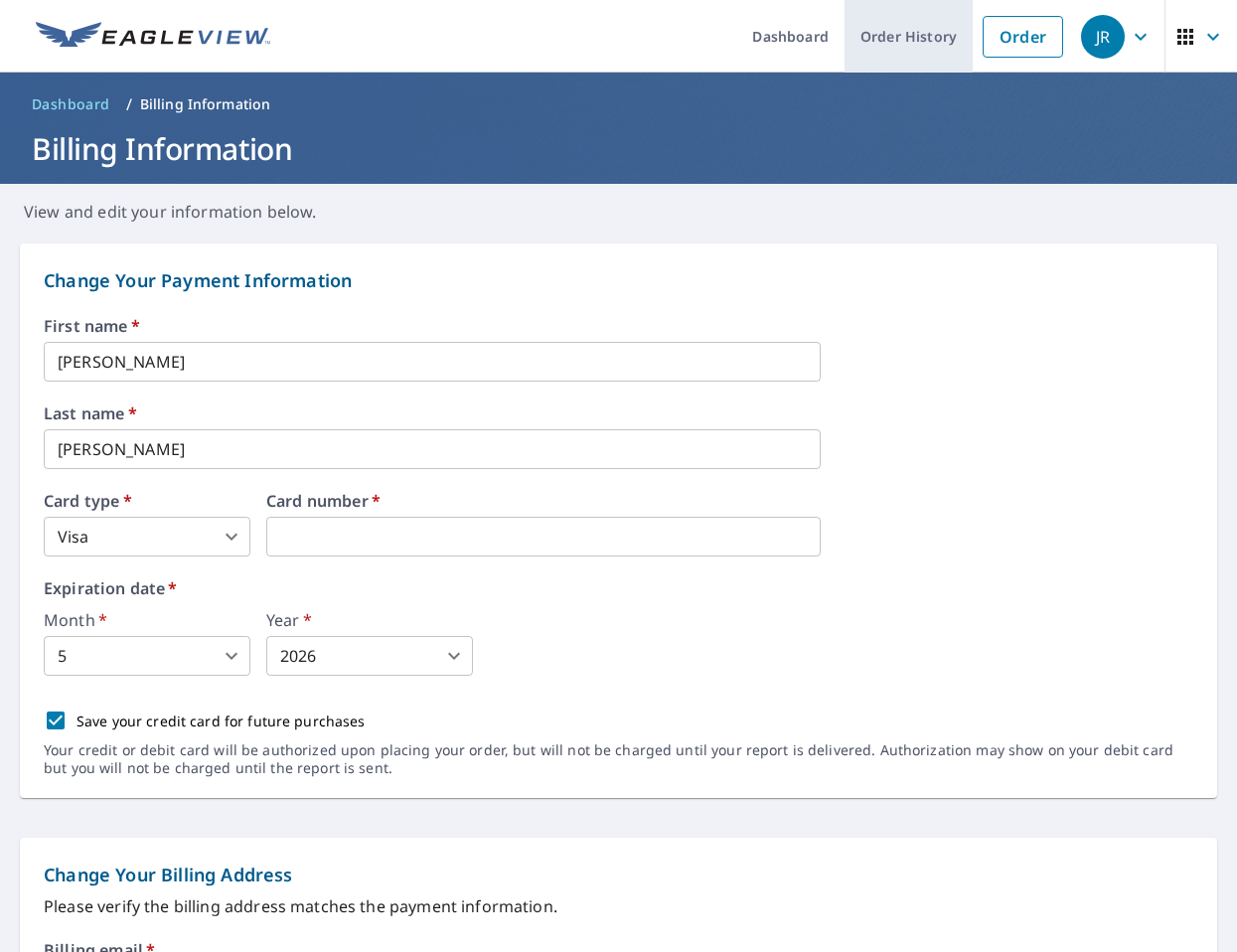 click on "Order History" at bounding box center (908, 36) 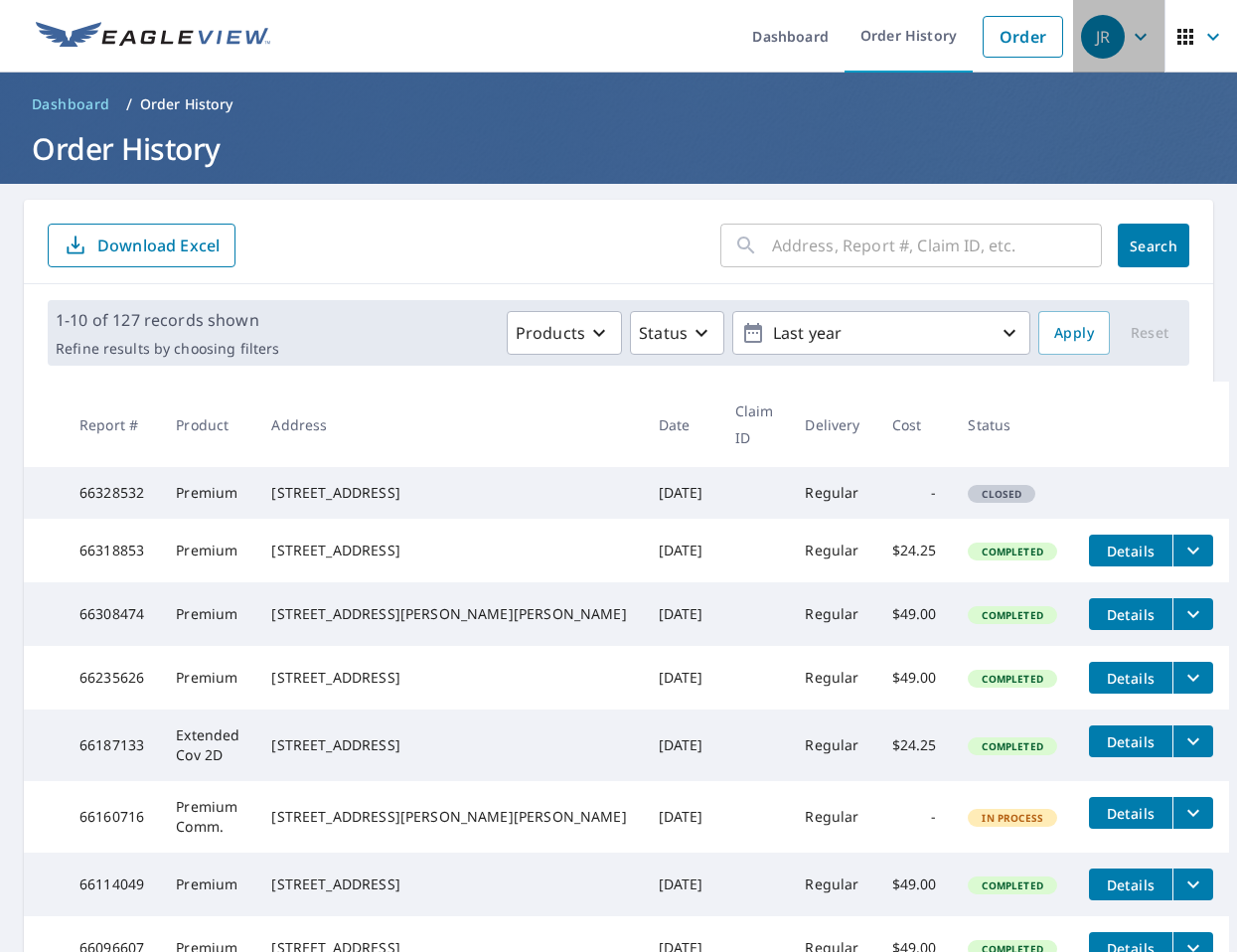 click 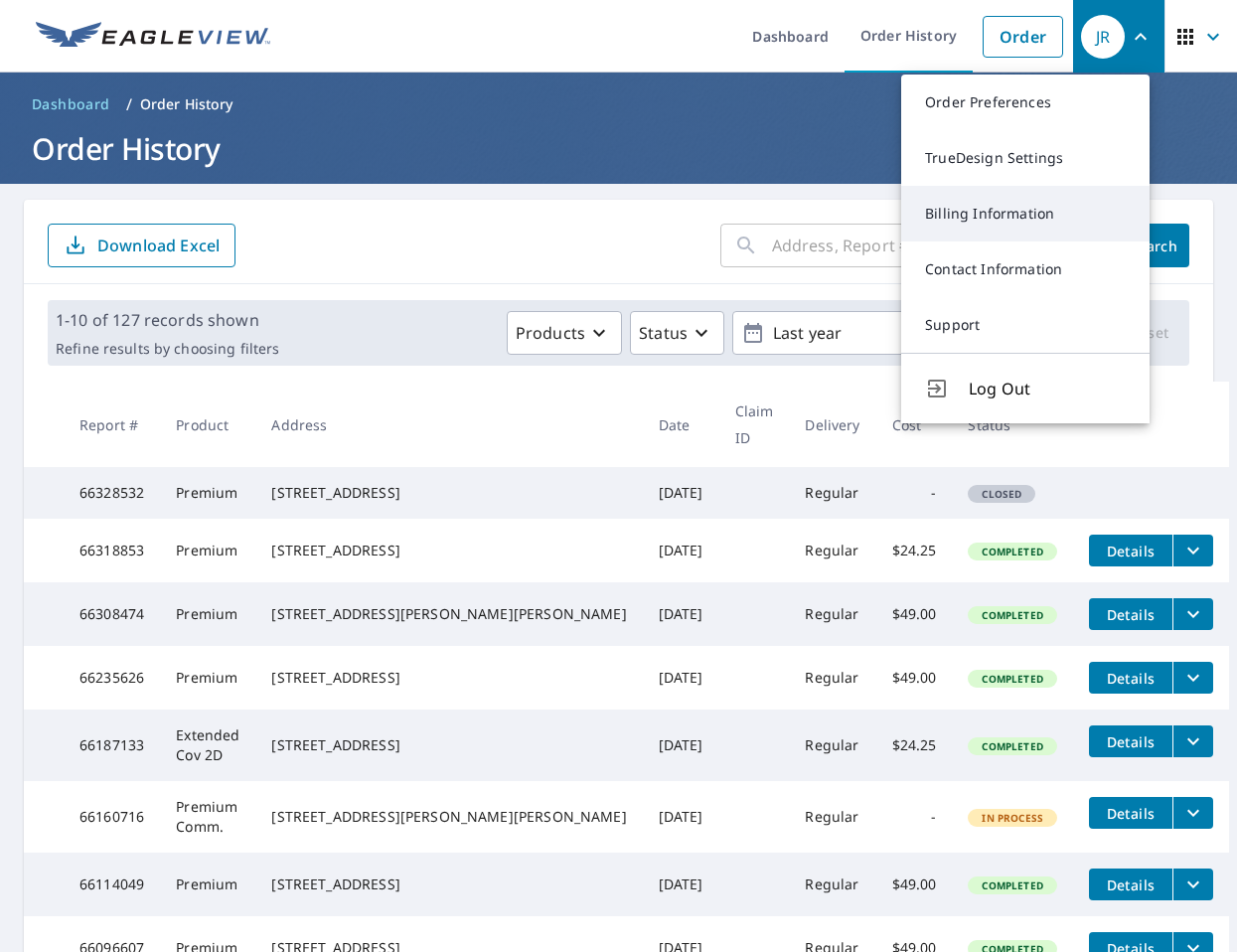 click on "Billing Information" at bounding box center [1025, 214] 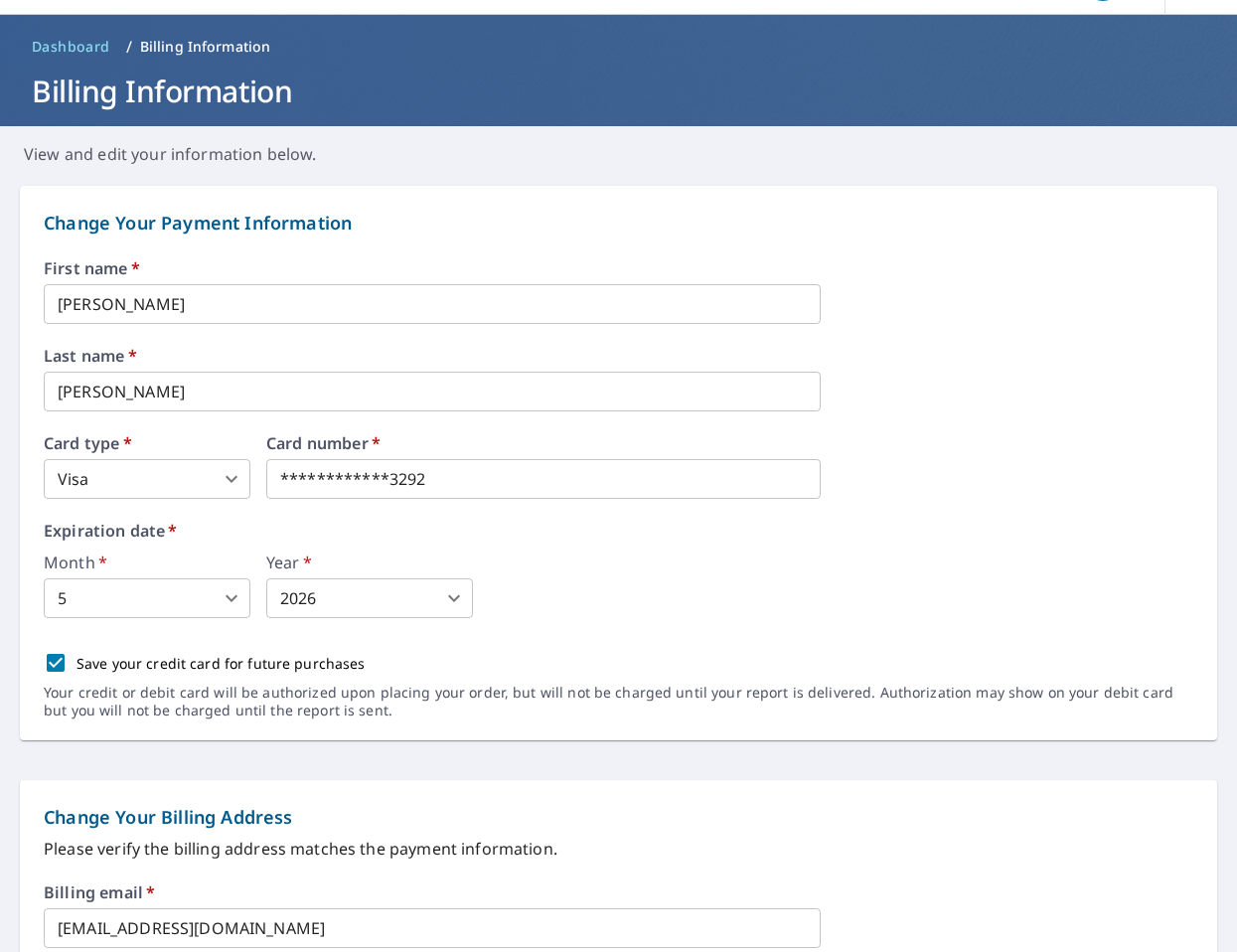 scroll, scrollTop: 53, scrollLeft: 0, axis: vertical 